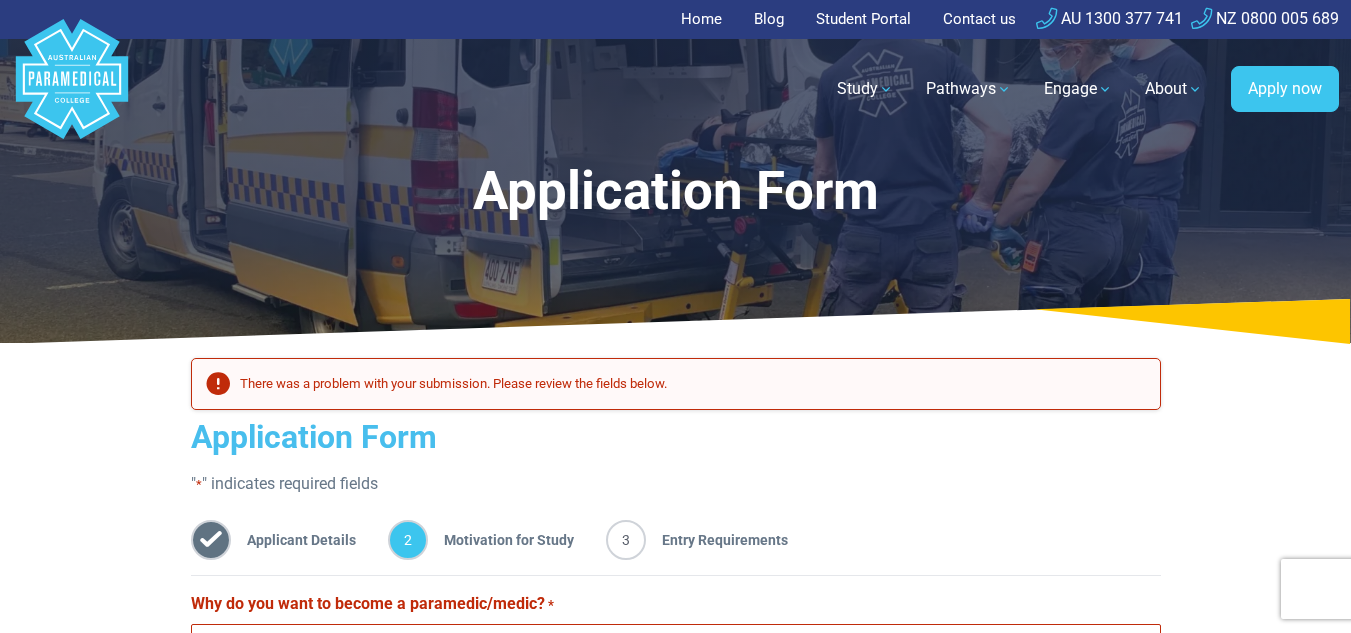 scroll, scrollTop: 0, scrollLeft: 0, axis: both 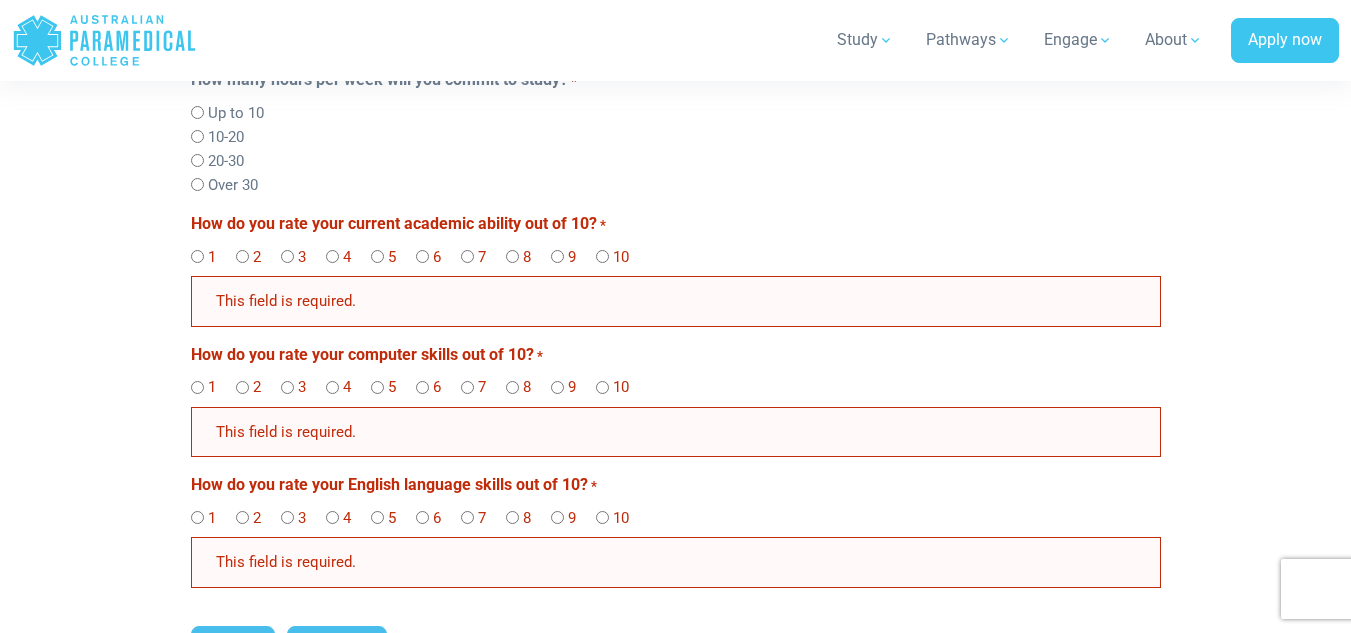 click on "9" at bounding box center (571, 387) 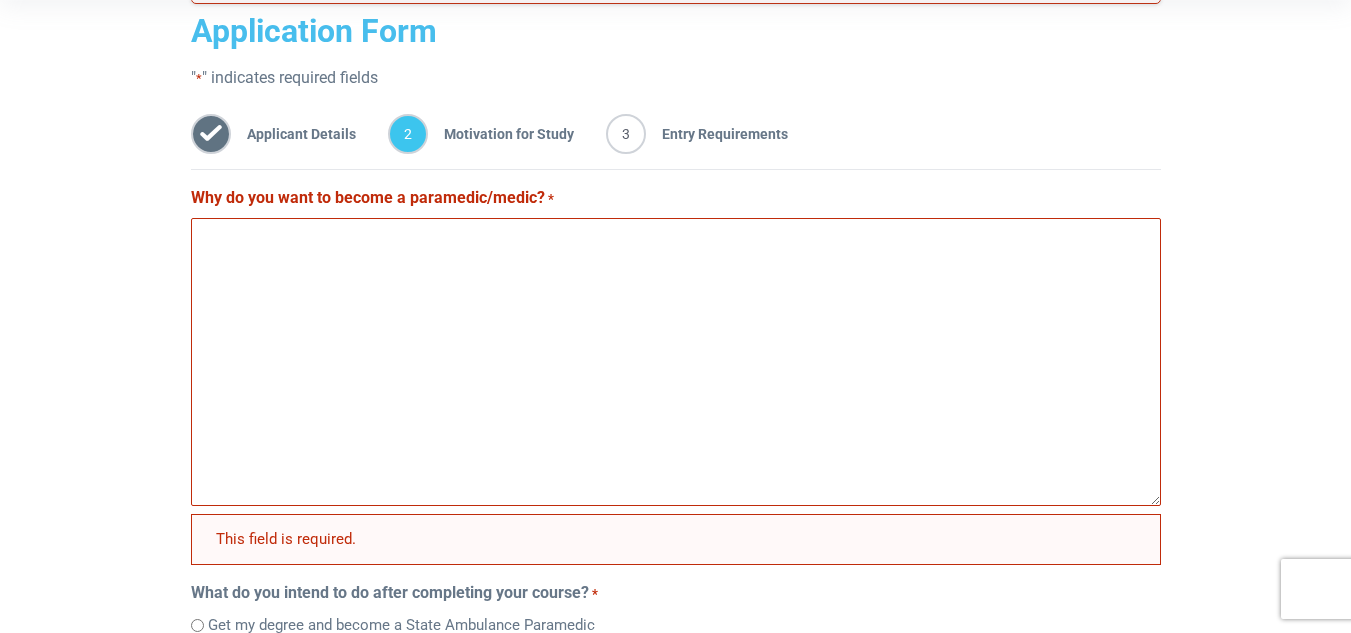 scroll, scrollTop: 407, scrollLeft: 0, axis: vertical 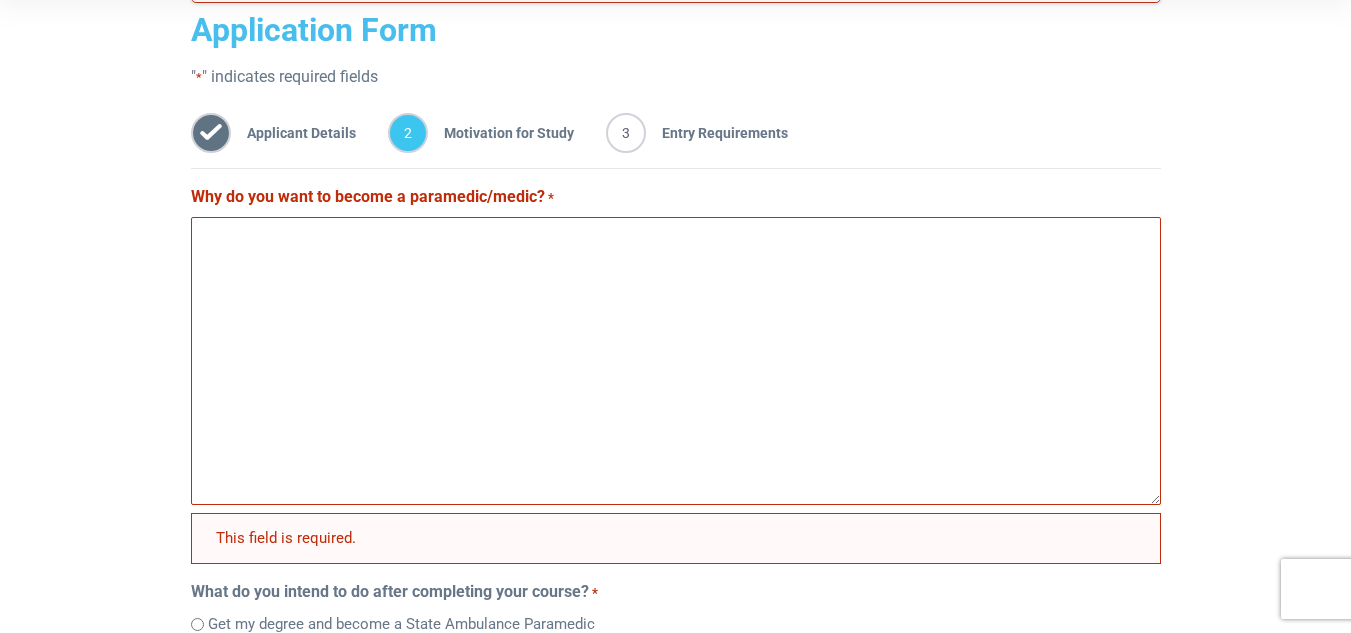 click on "Why do you want to become a paramedic/medic? *" at bounding box center (372, 197) 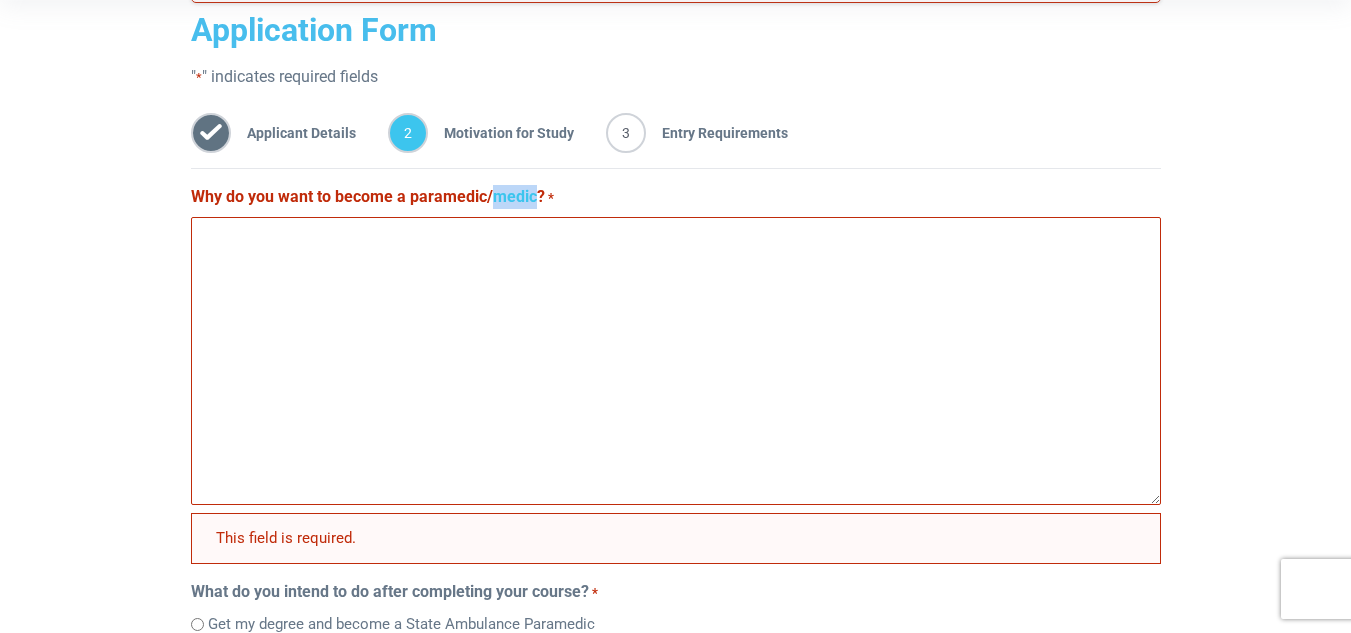 click on "Why do you want to become a paramedic/medic? *" at bounding box center (372, 197) 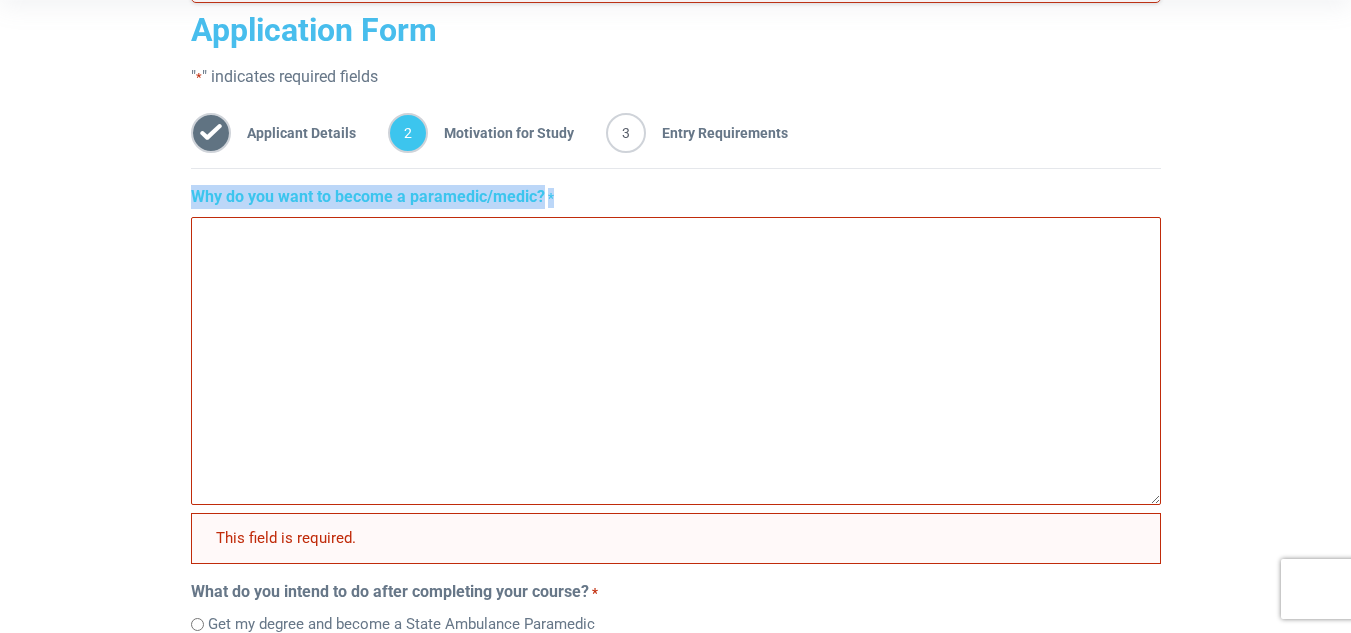 click on "Why do you want to become a paramedic/medic? *" at bounding box center (372, 197) 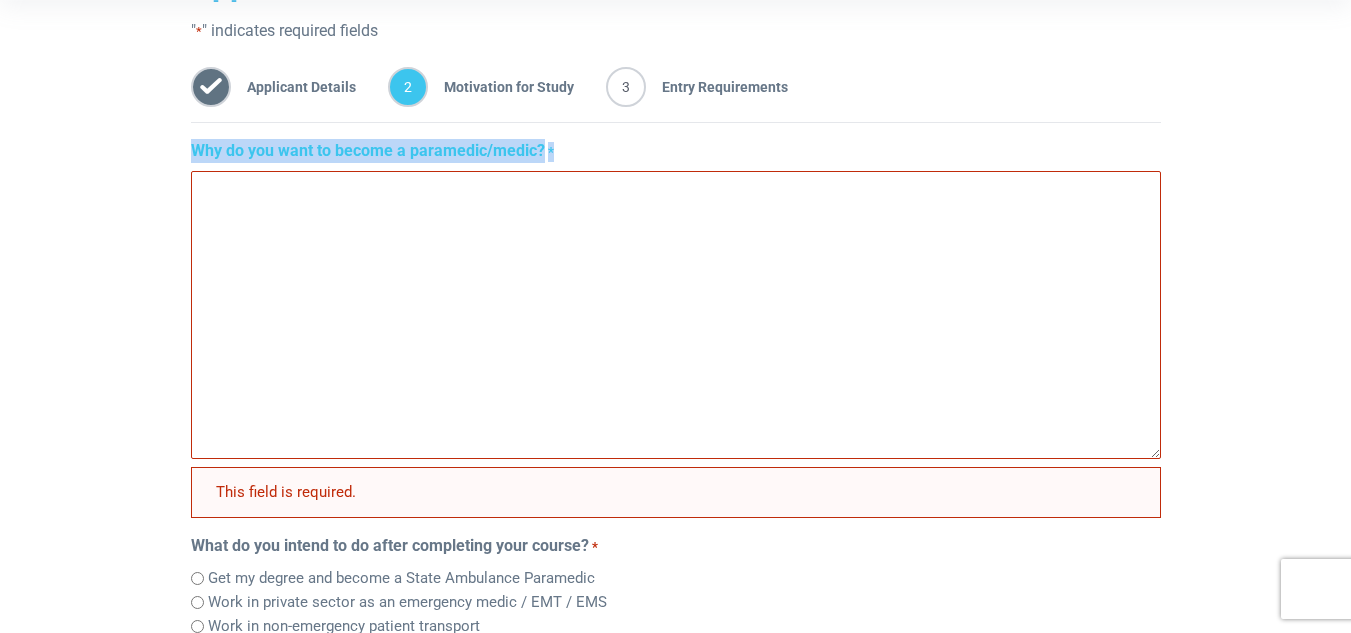 scroll, scrollTop: 457, scrollLeft: 0, axis: vertical 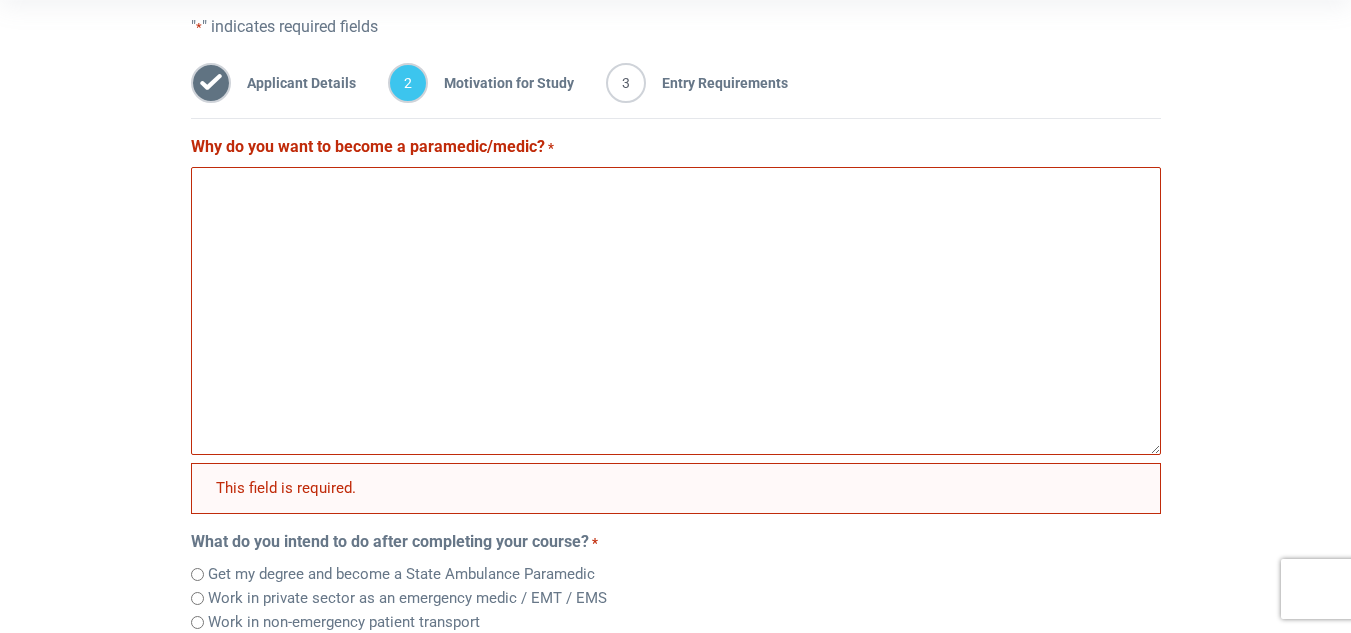 click on "Why do you want to become a paramedic/medic? *" at bounding box center (676, 311) 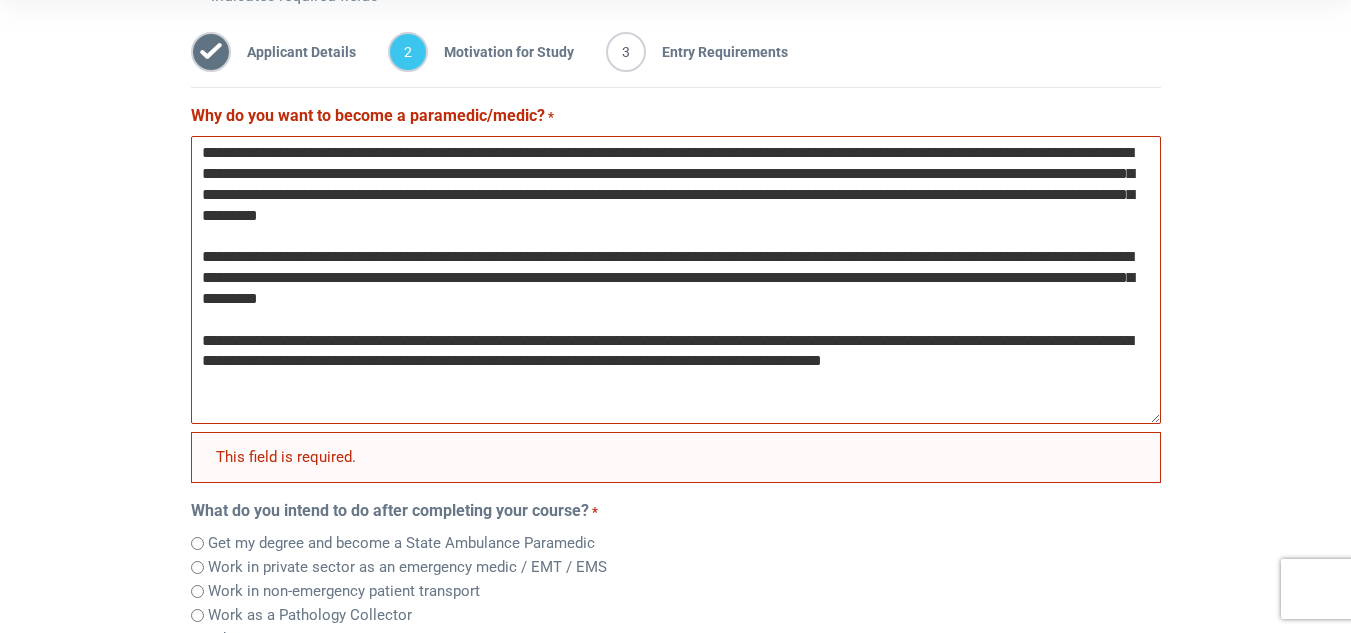 scroll, scrollTop: 495, scrollLeft: 0, axis: vertical 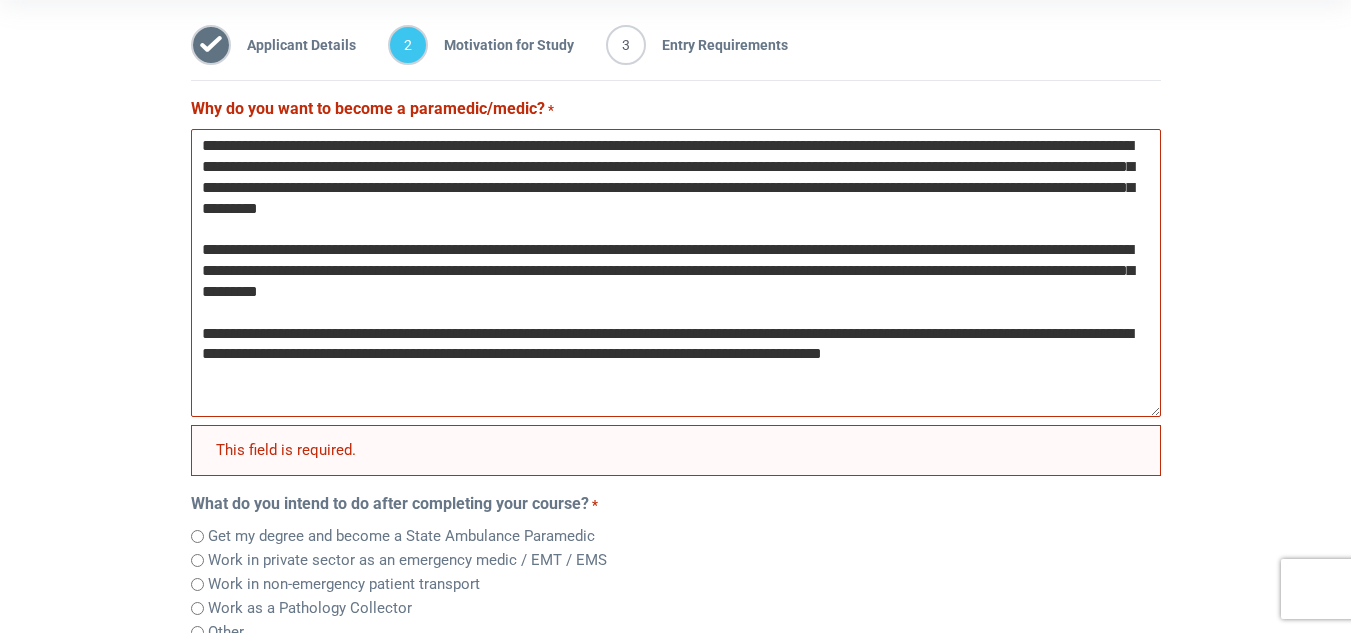click on "Why do you want to become a paramedic/medic? *" at bounding box center [676, 273] 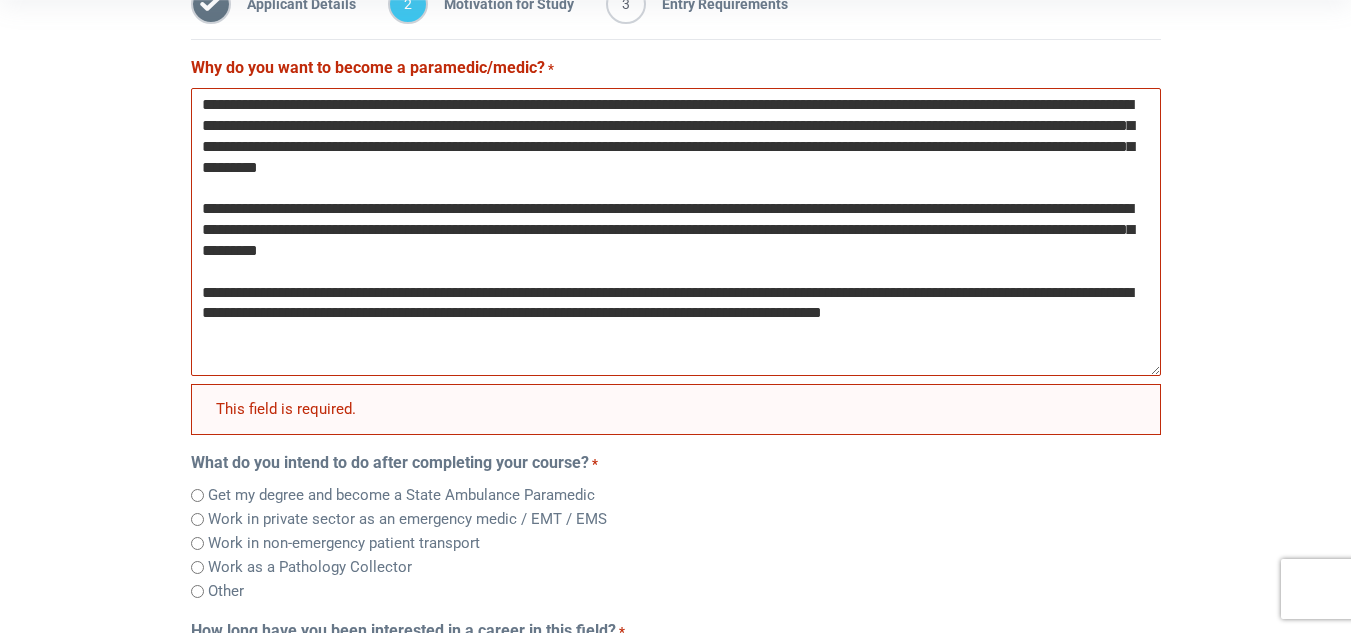 scroll, scrollTop: 537, scrollLeft: 0, axis: vertical 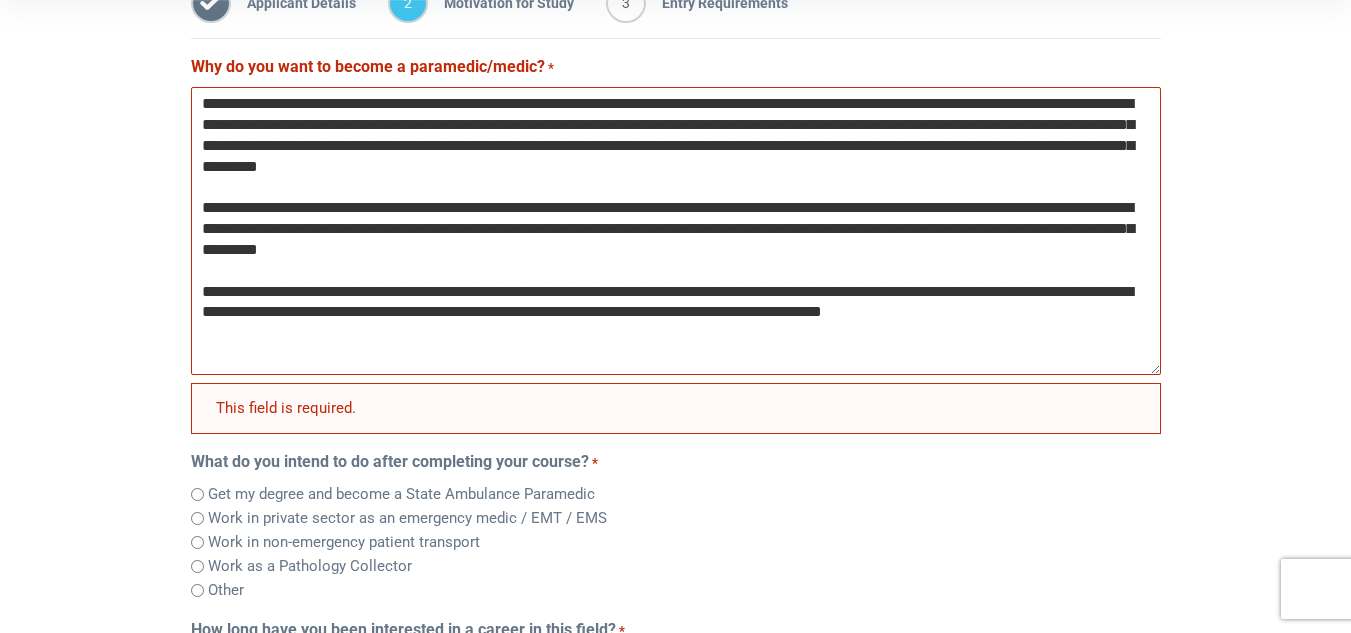 click on "Why do you want to become a paramedic/medic? *" at bounding box center (676, 231) 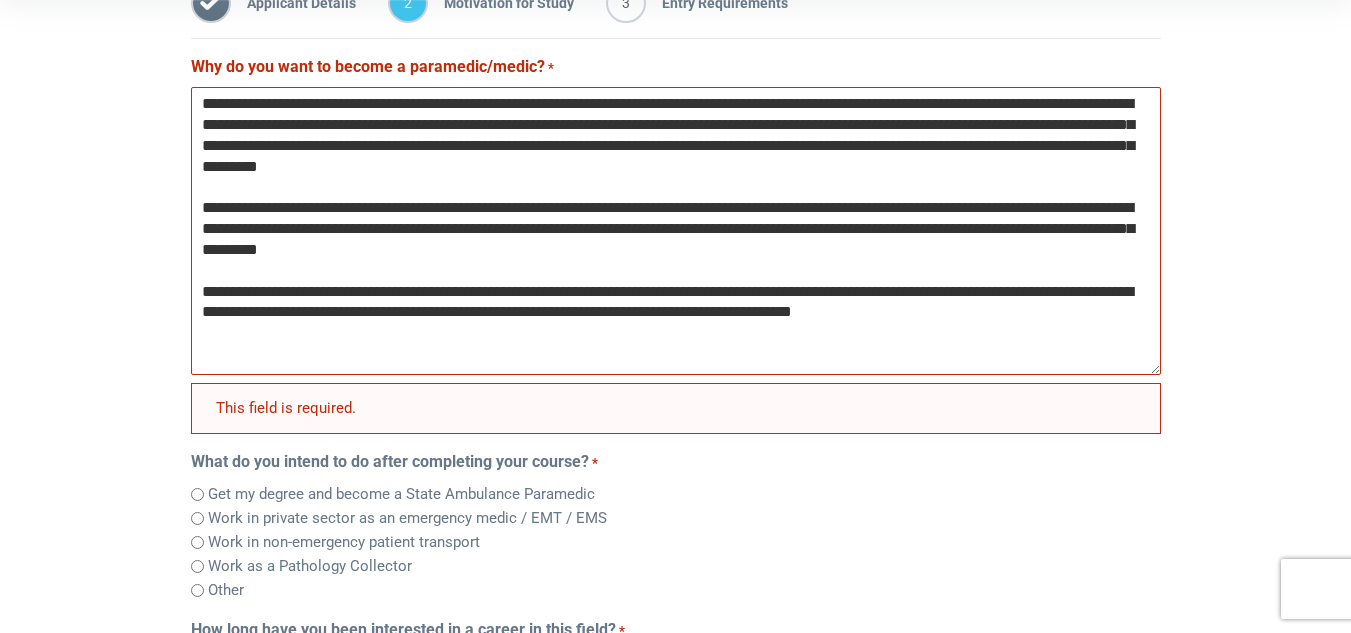 scroll, scrollTop: 514, scrollLeft: 0, axis: vertical 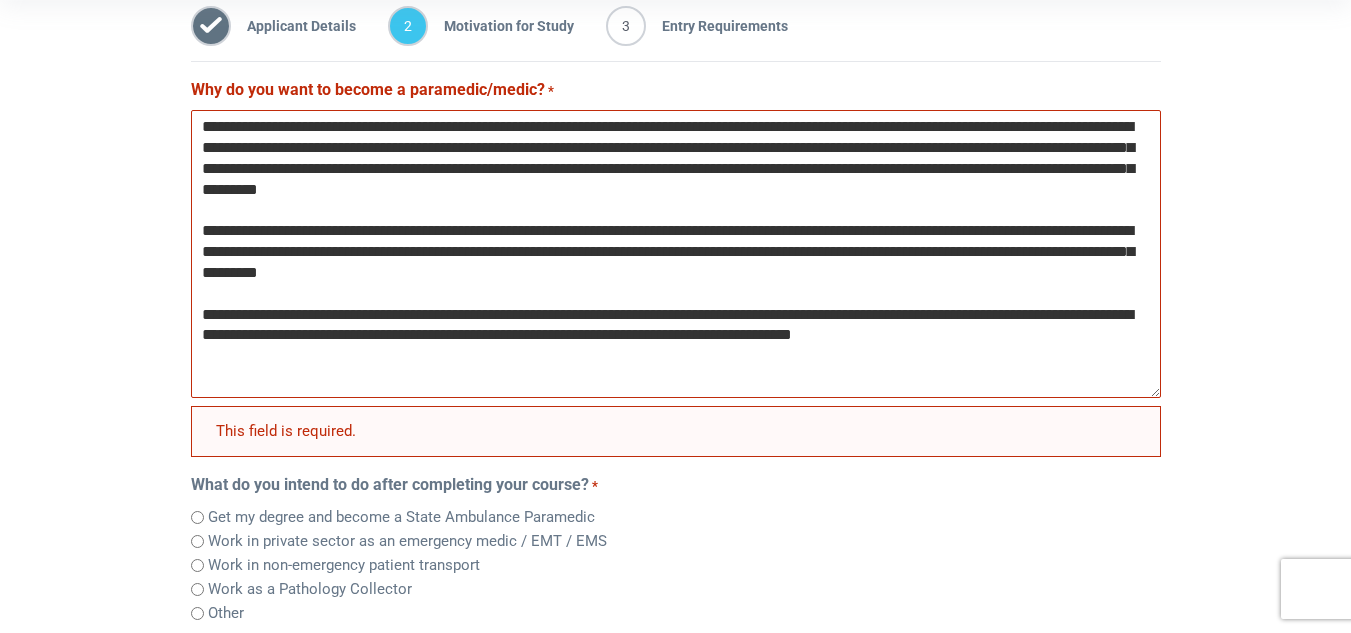 click on "Why do you want to become a paramedic/medic? *" at bounding box center [676, 254] 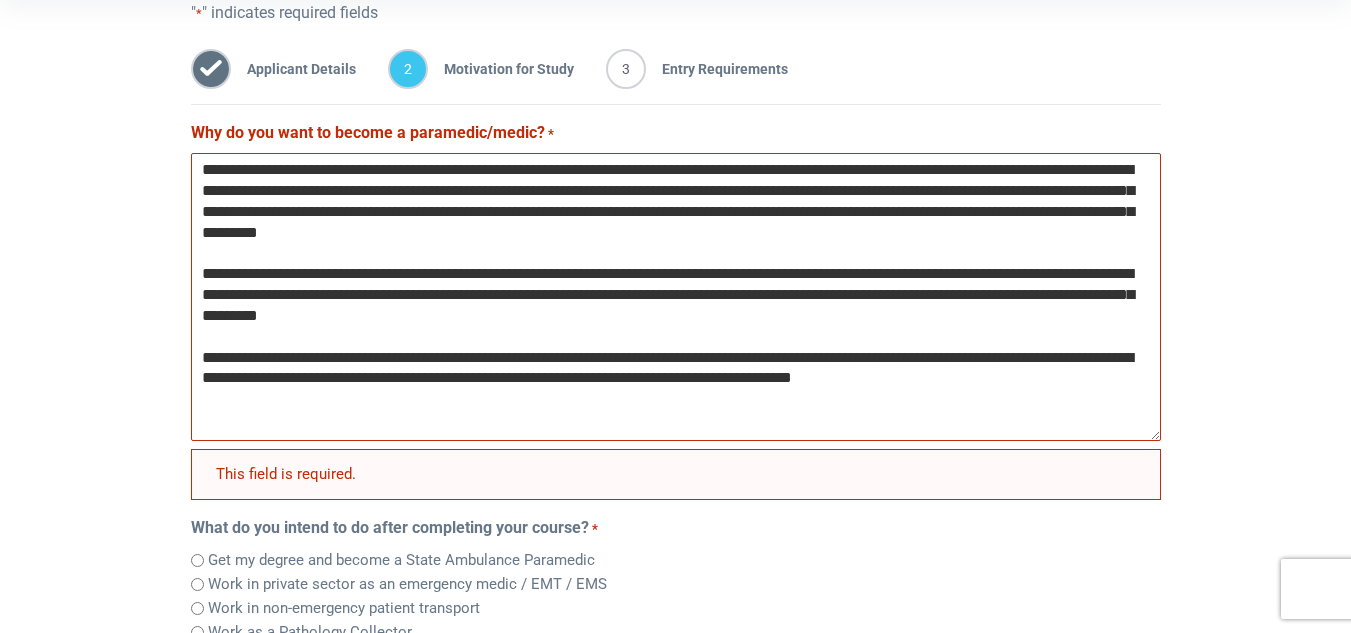 scroll, scrollTop: 470, scrollLeft: 0, axis: vertical 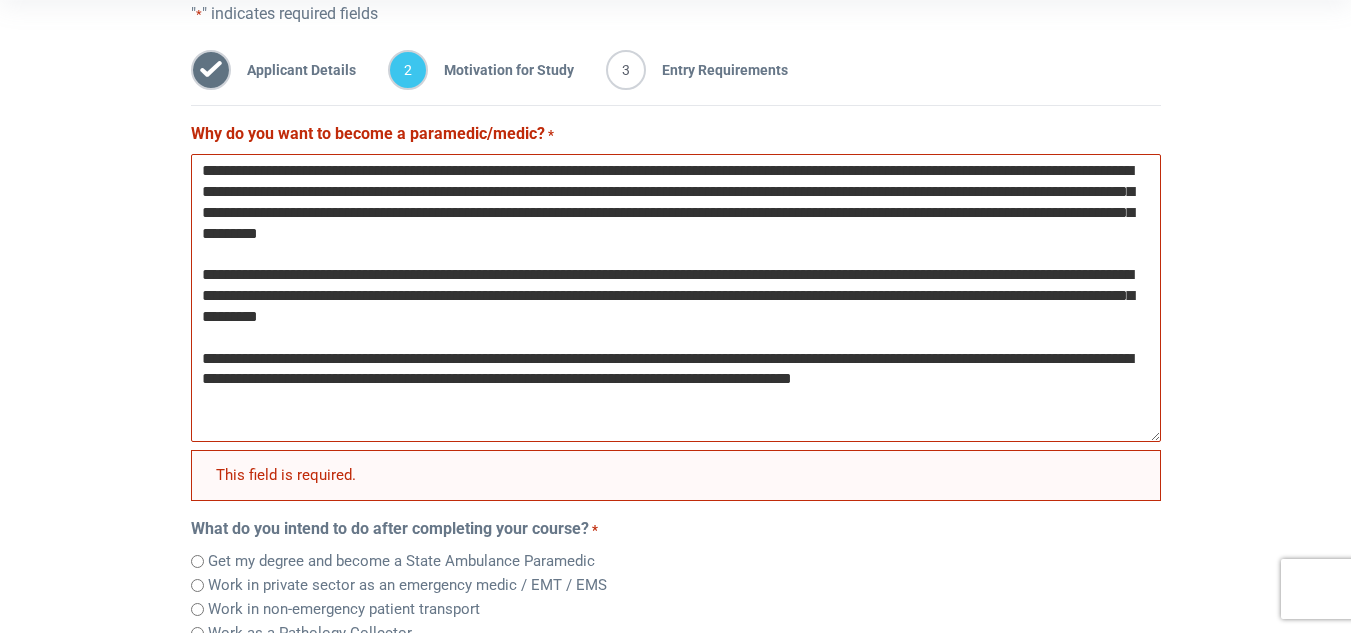 click on "Why do you want to become a paramedic/medic? *" at bounding box center [676, 298] 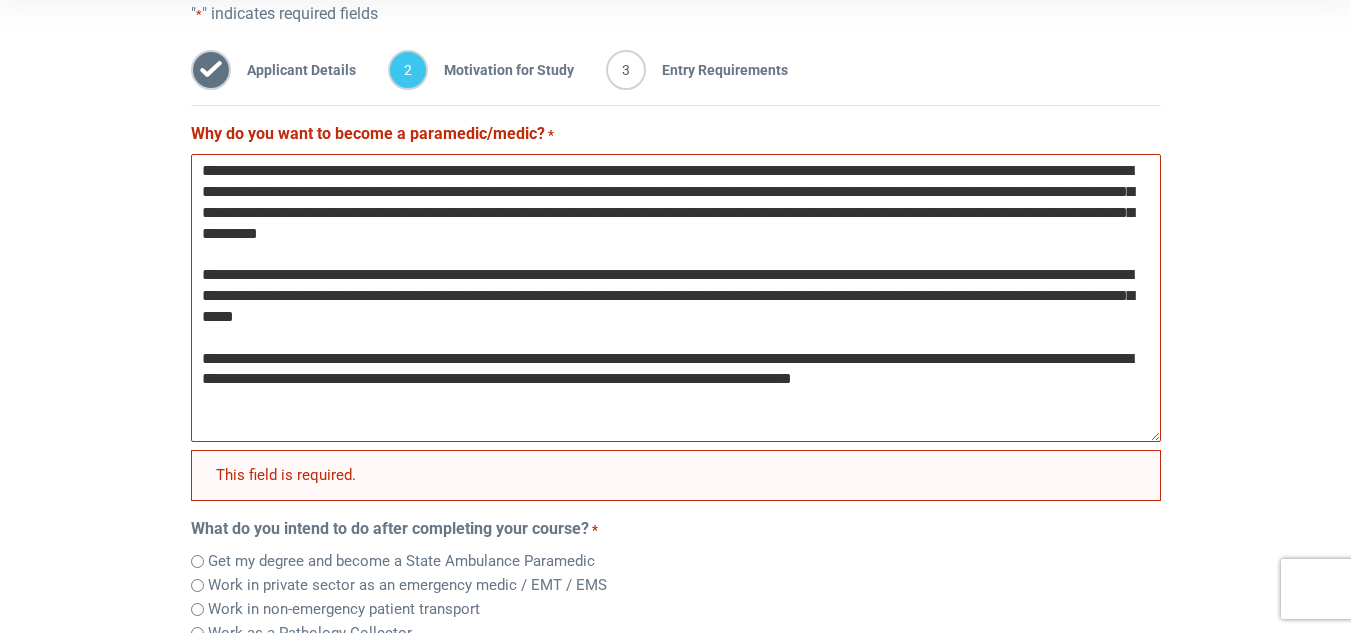 click on "Why do you want to become a paramedic/medic? *" at bounding box center [676, 298] 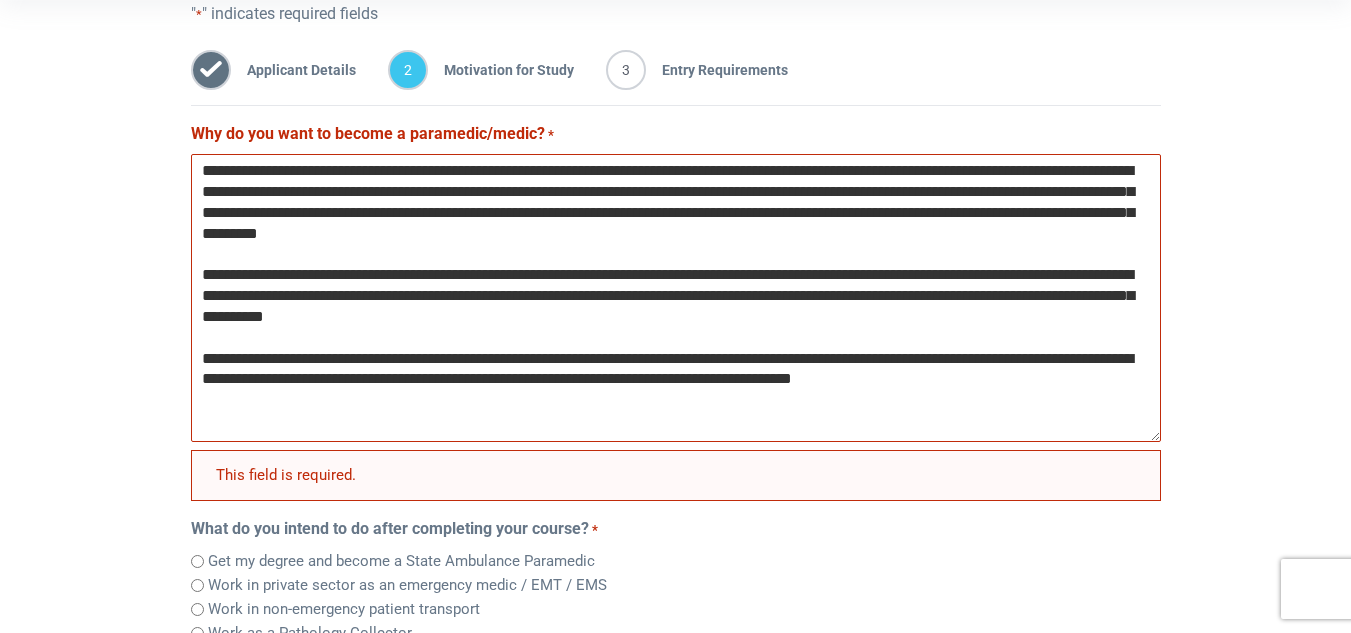 paste on "**********" 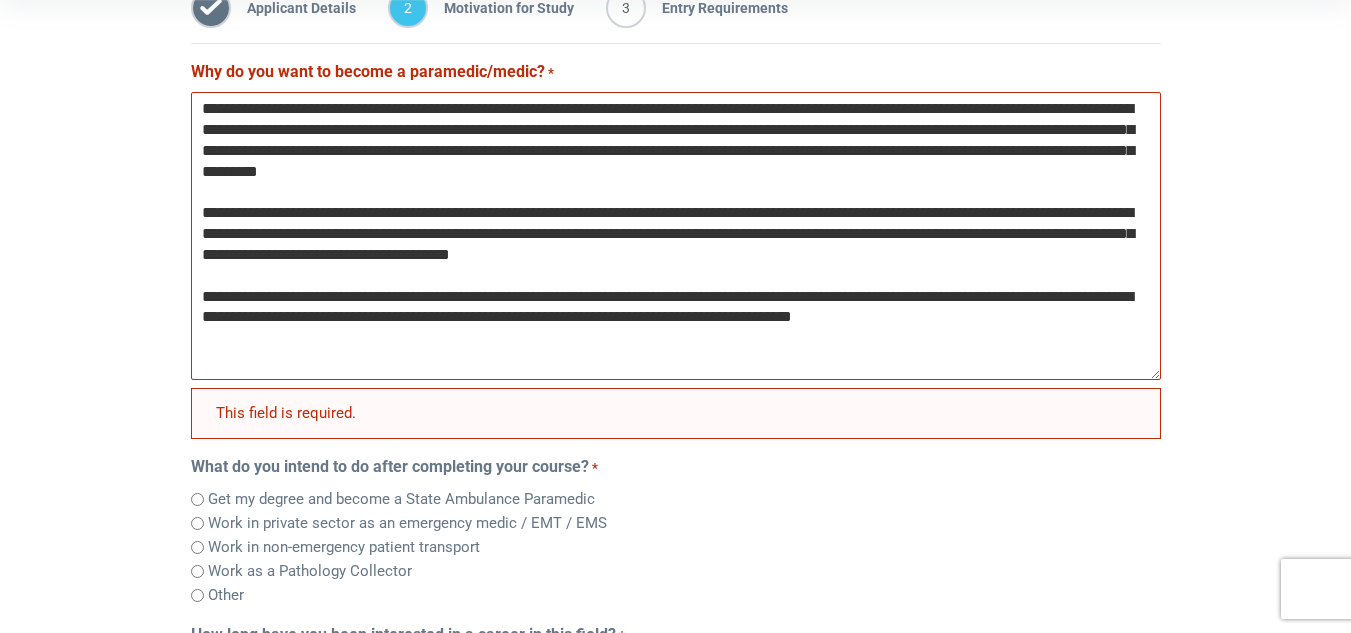 scroll, scrollTop: 533, scrollLeft: 0, axis: vertical 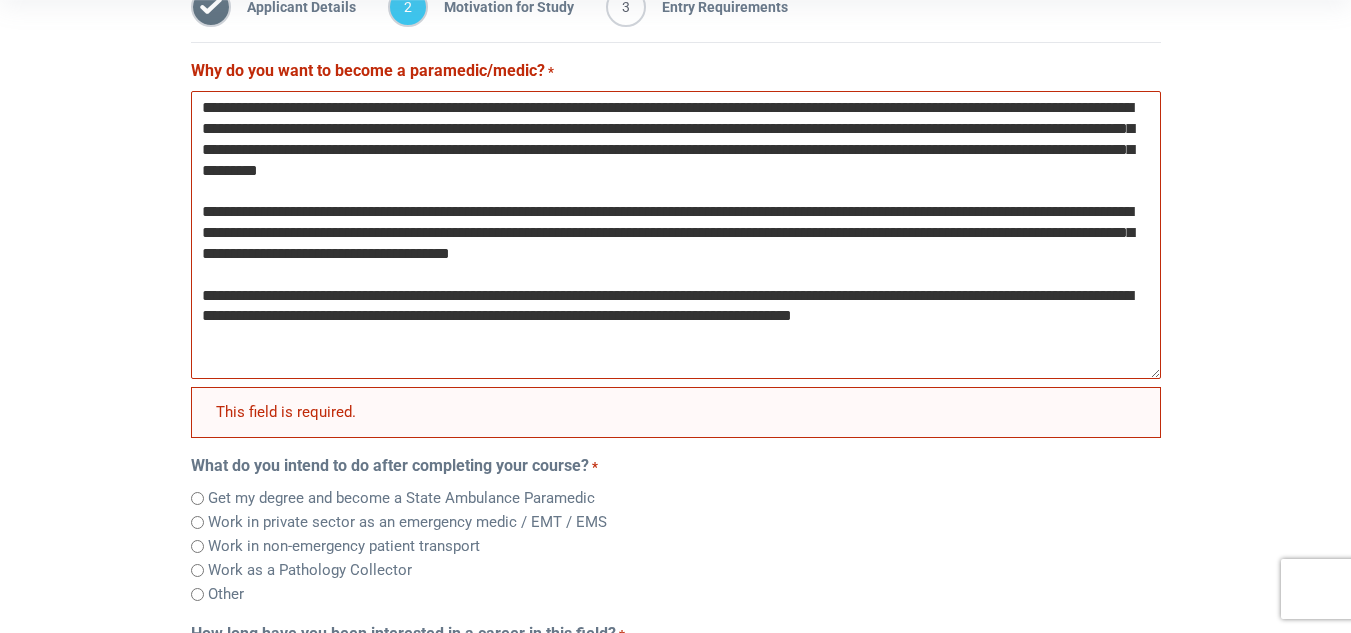 click on "Why do you want to become a paramedic/medic? *" at bounding box center [676, 235] 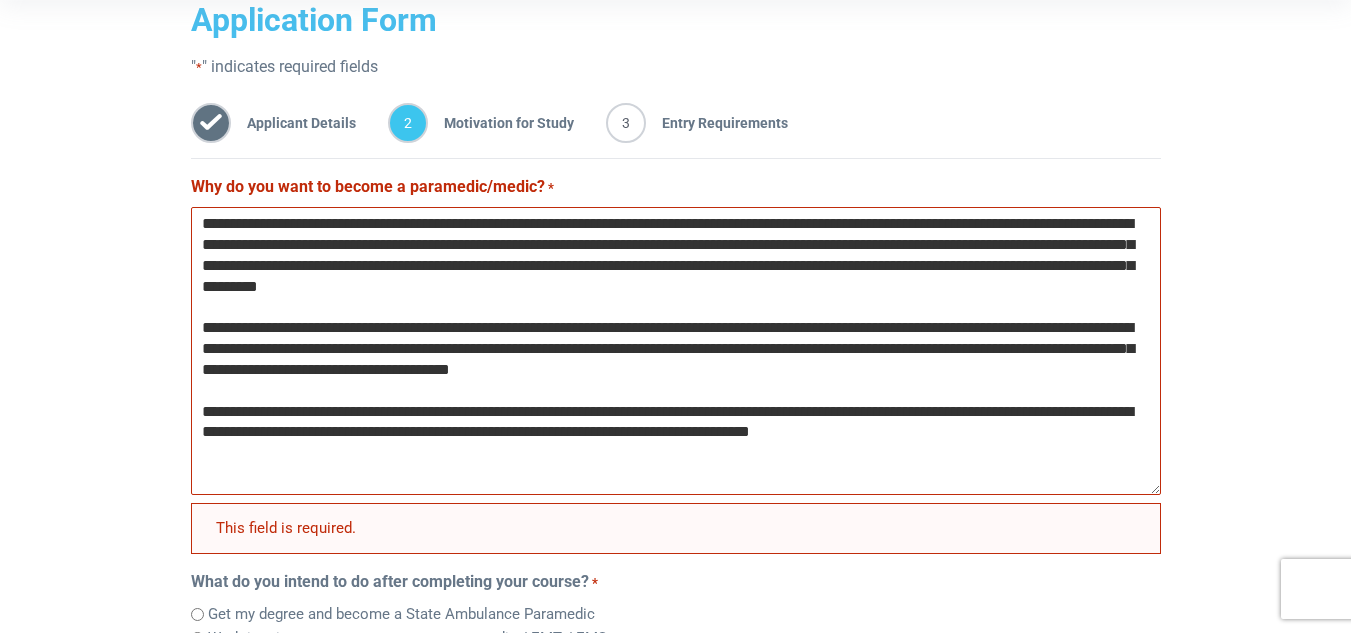 scroll, scrollTop: 414, scrollLeft: 0, axis: vertical 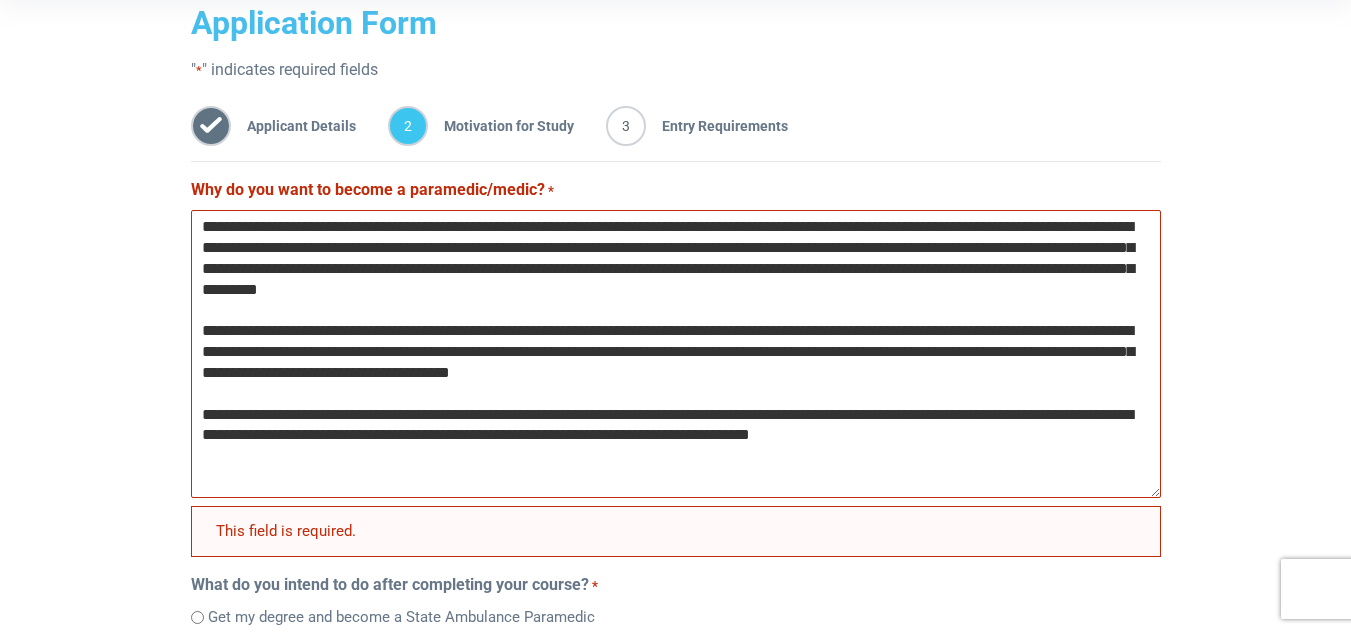 click on "Why do you want to become a paramedic/medic? *" at bounding box center (676, 354) 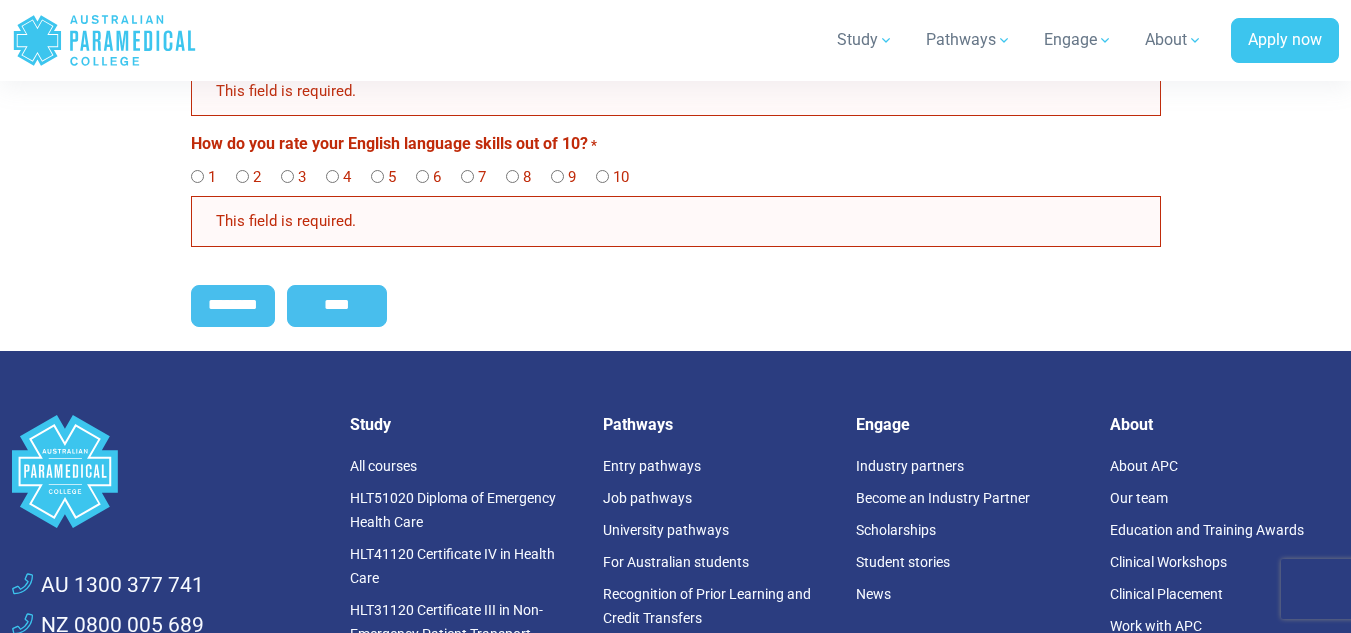 scroll, scrollTop: 1693, scrollLeft: 0, axis: vertical 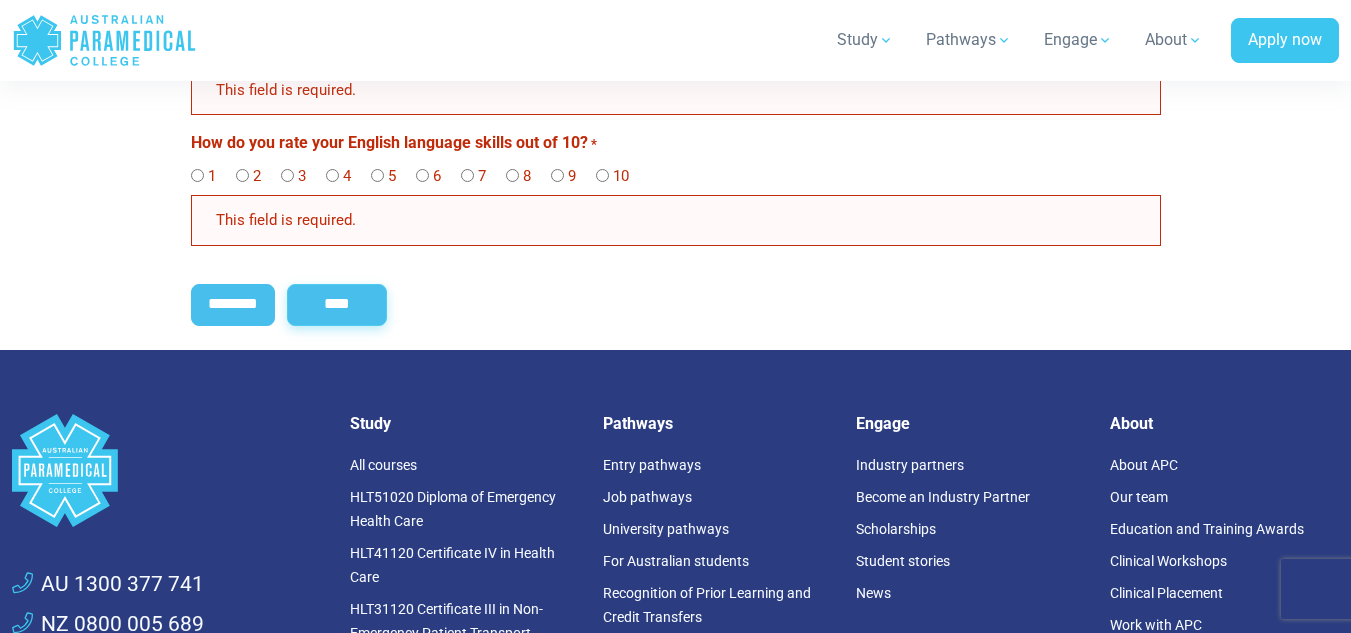 type on "**********" 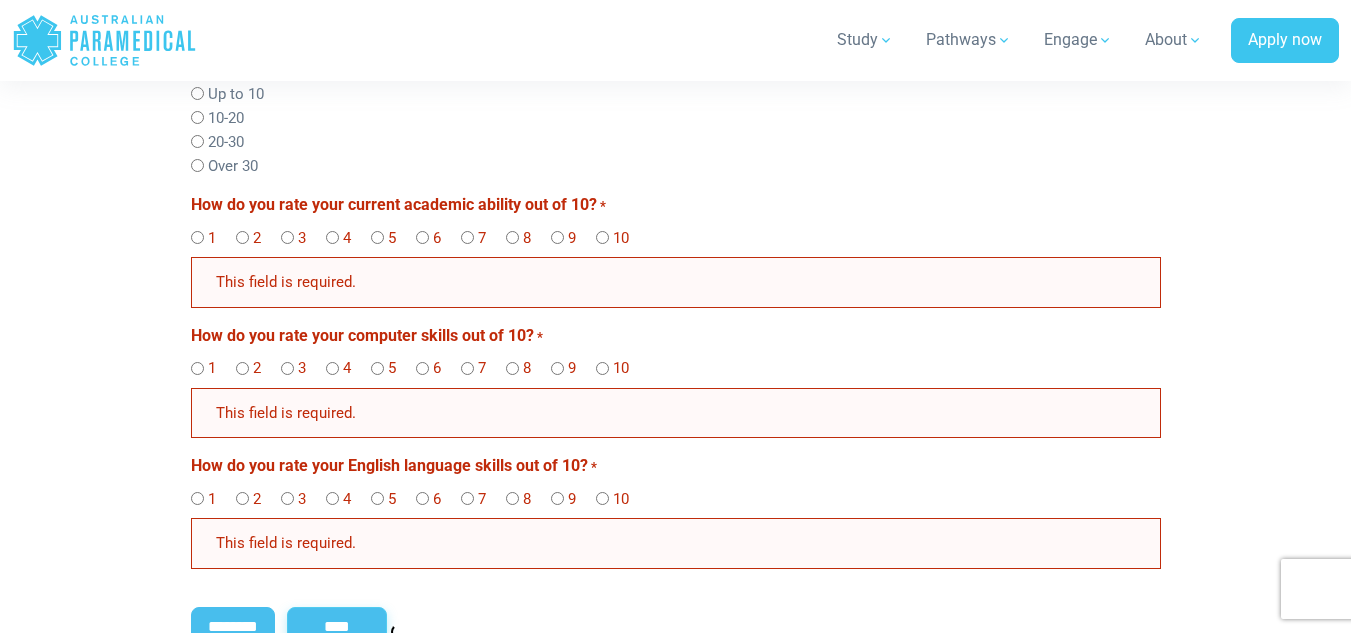 scroll, scrollTop: 1356, scrollLeft: 0, axis: vertical 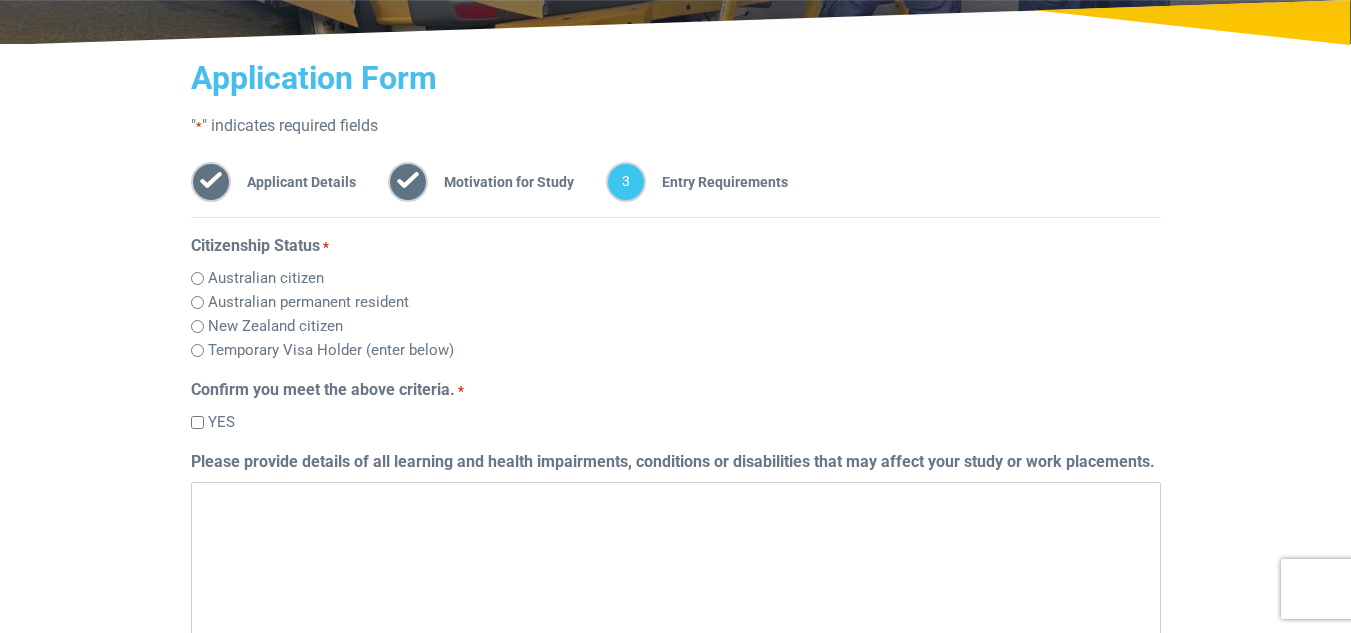 click on "Australian citizen" at bounding box center (266, 278) 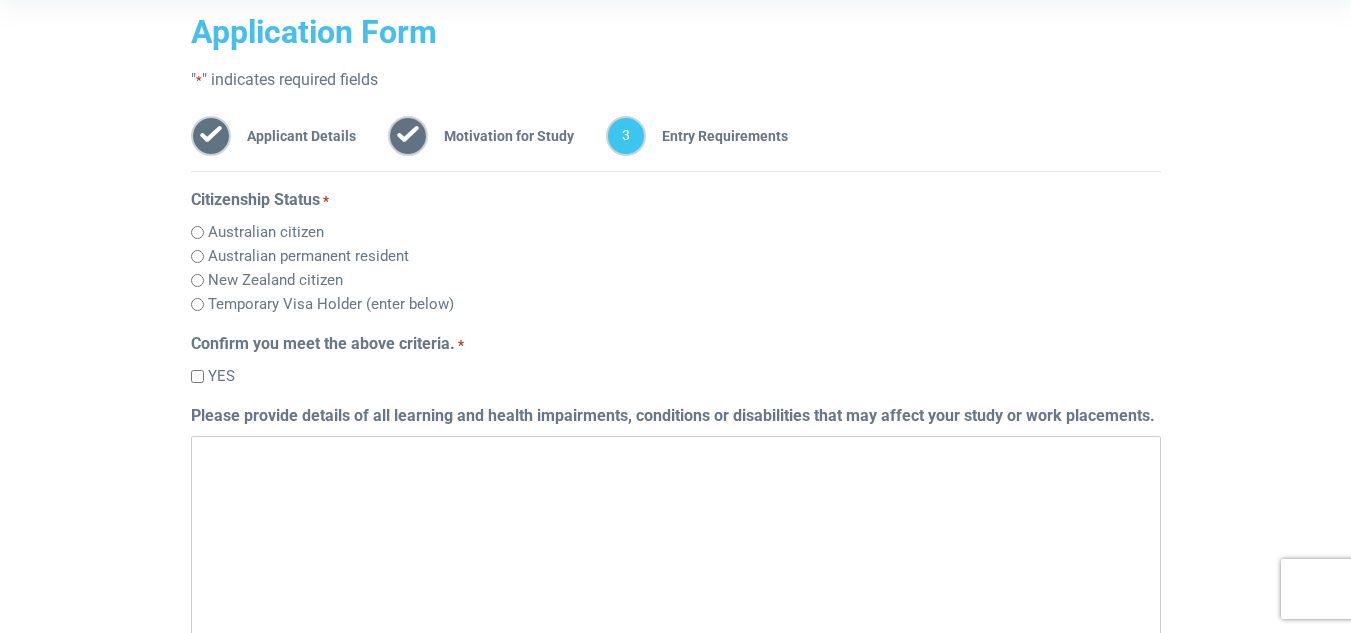 scroll, scrollTop: 348, scrollLeft: 0, axis: vertical 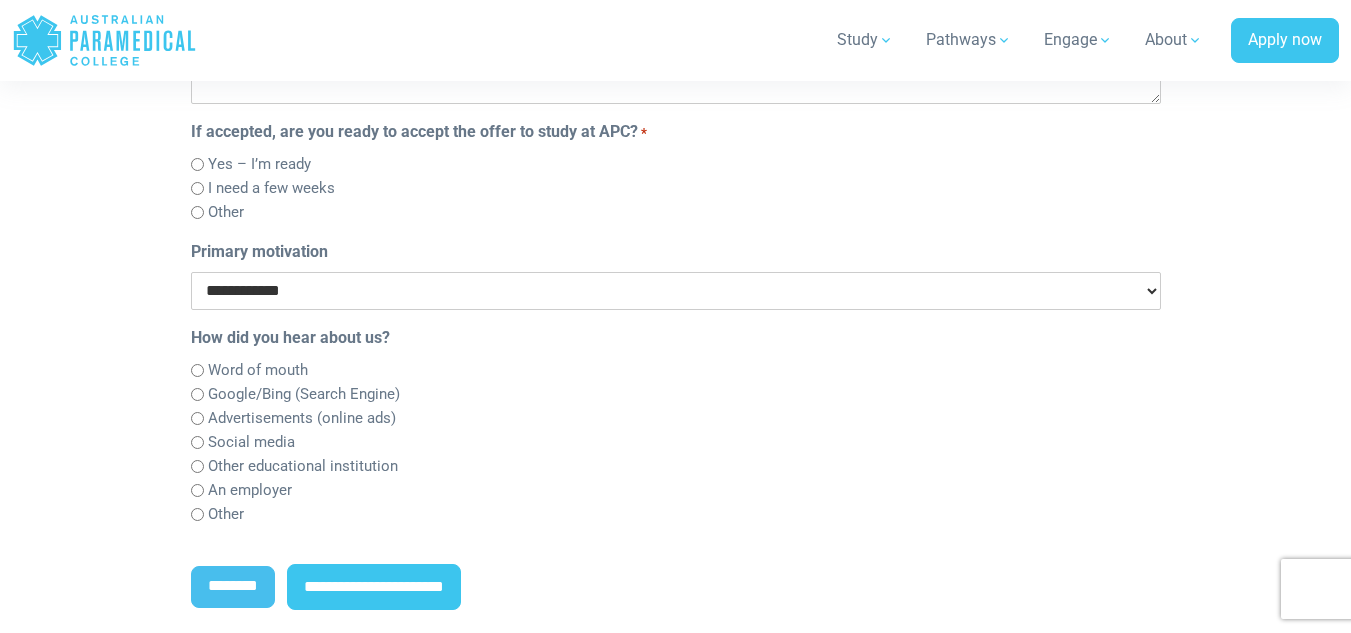 click on "**********" at bounding box center (676, 291) 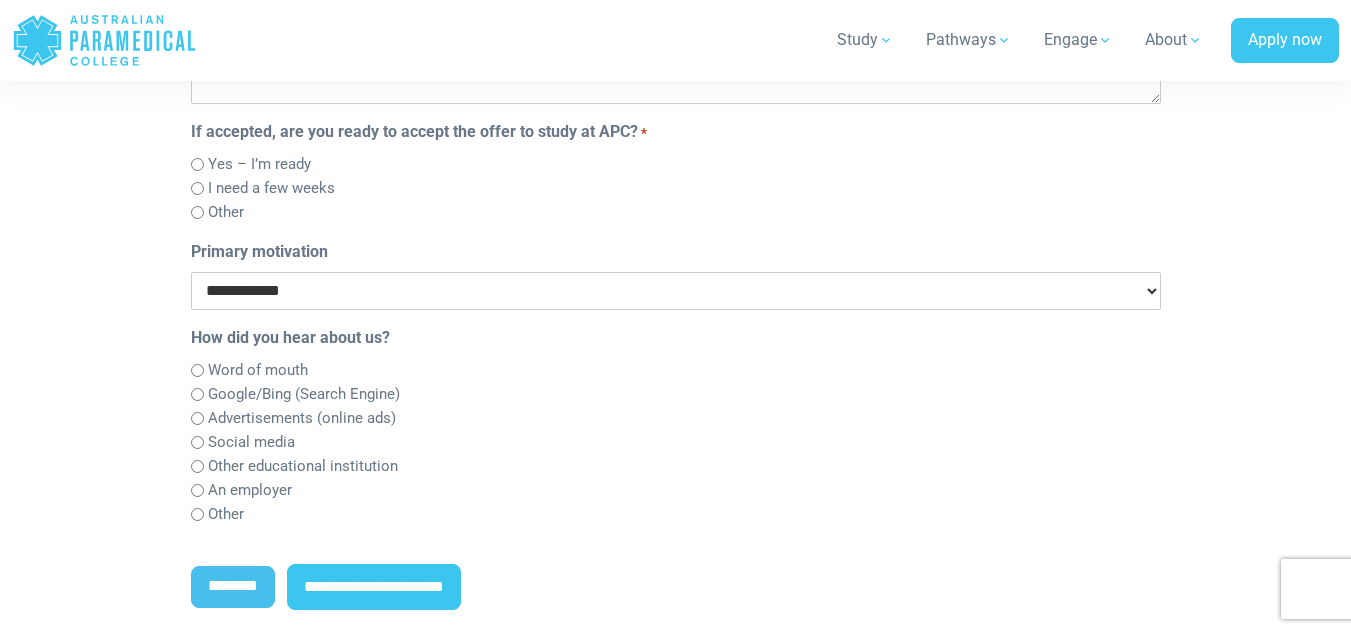 select on "**********" 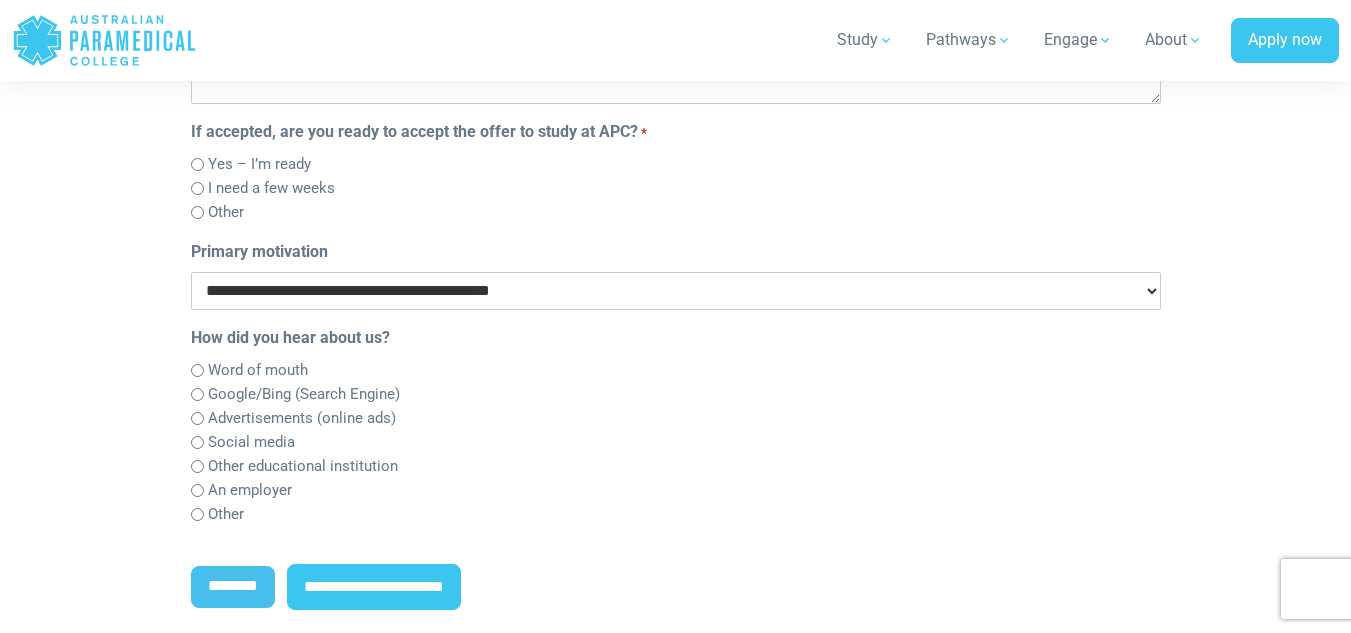 click on "**********" at bounding box center [676, 291] 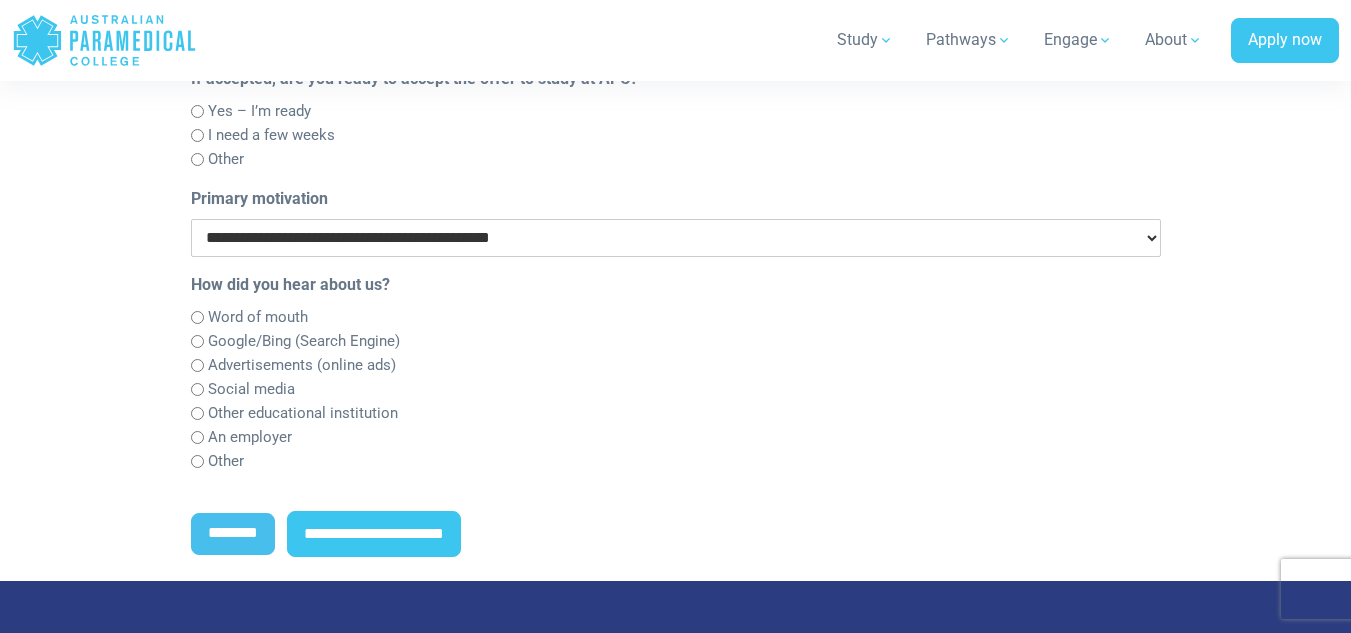 scroll, scrollTop: 1020, scrollLeft: 0, axis: vertical 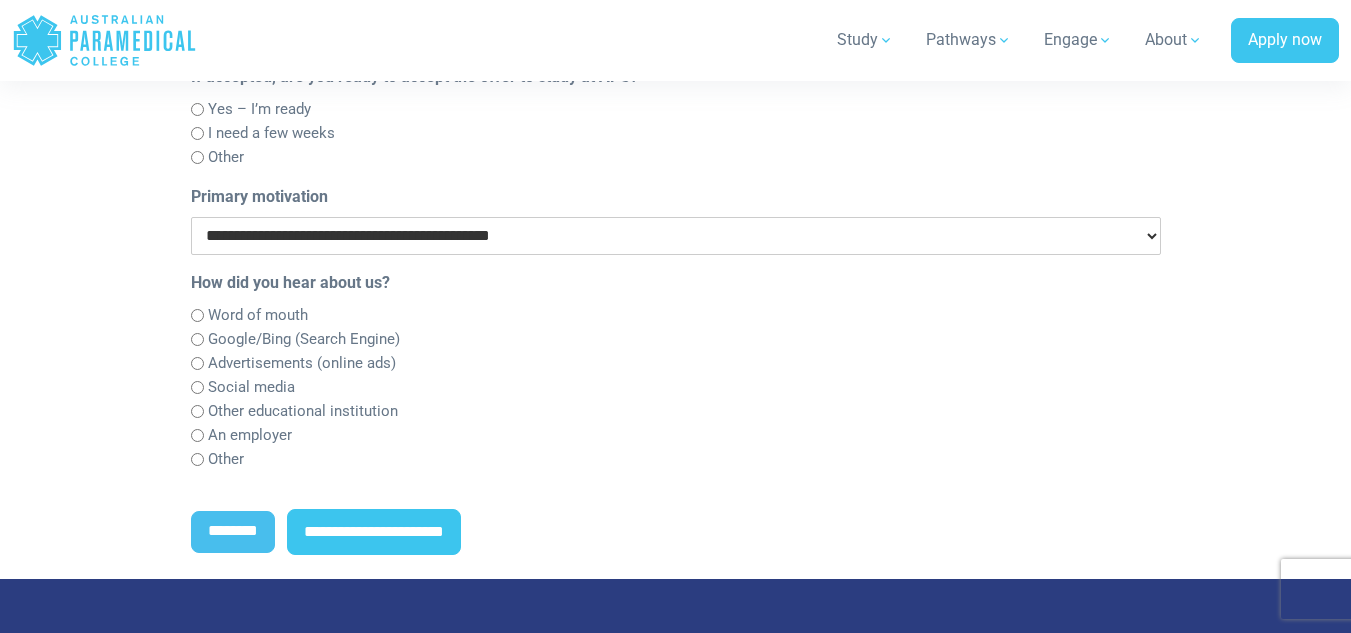 click on "Google/Bing (Search Engine)" at bounding box center [304, 339] 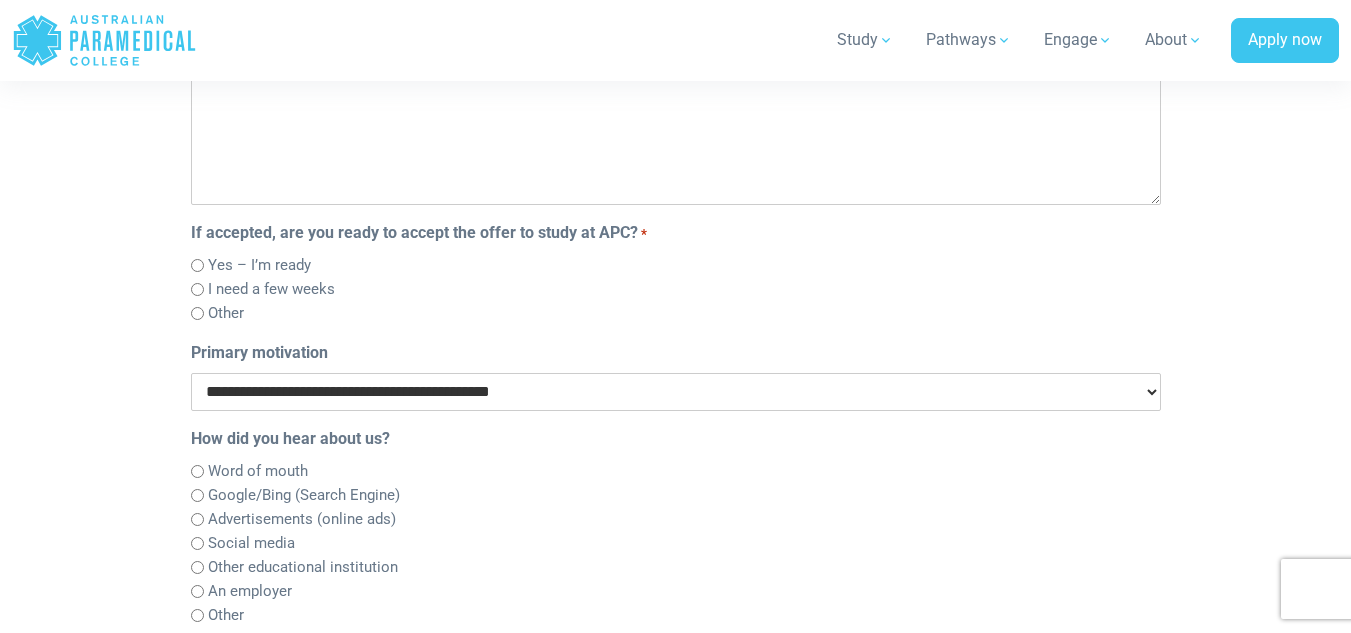 scroll, scrollTop: 851, scrollLeft: 0, axis: vertical 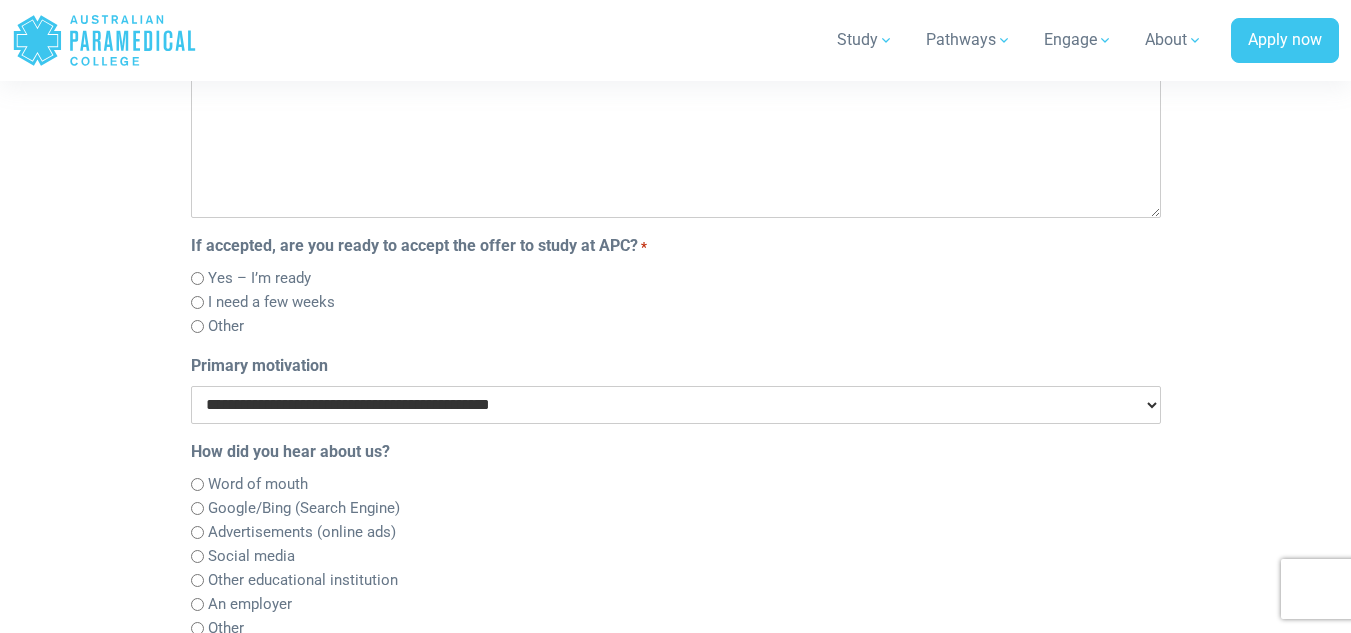 click on "I need a few weeks" at bounding box center (271, 302) 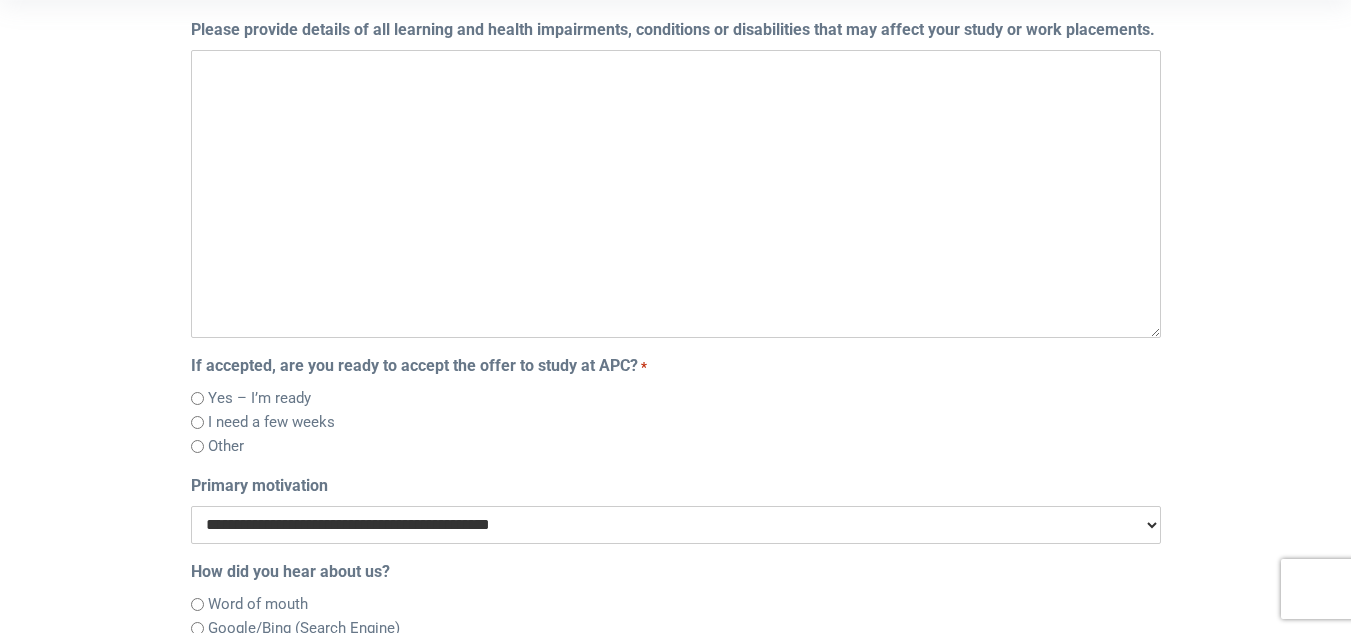 scroll, scrollTop: 732, scrollLeft: 0, axis: vertical 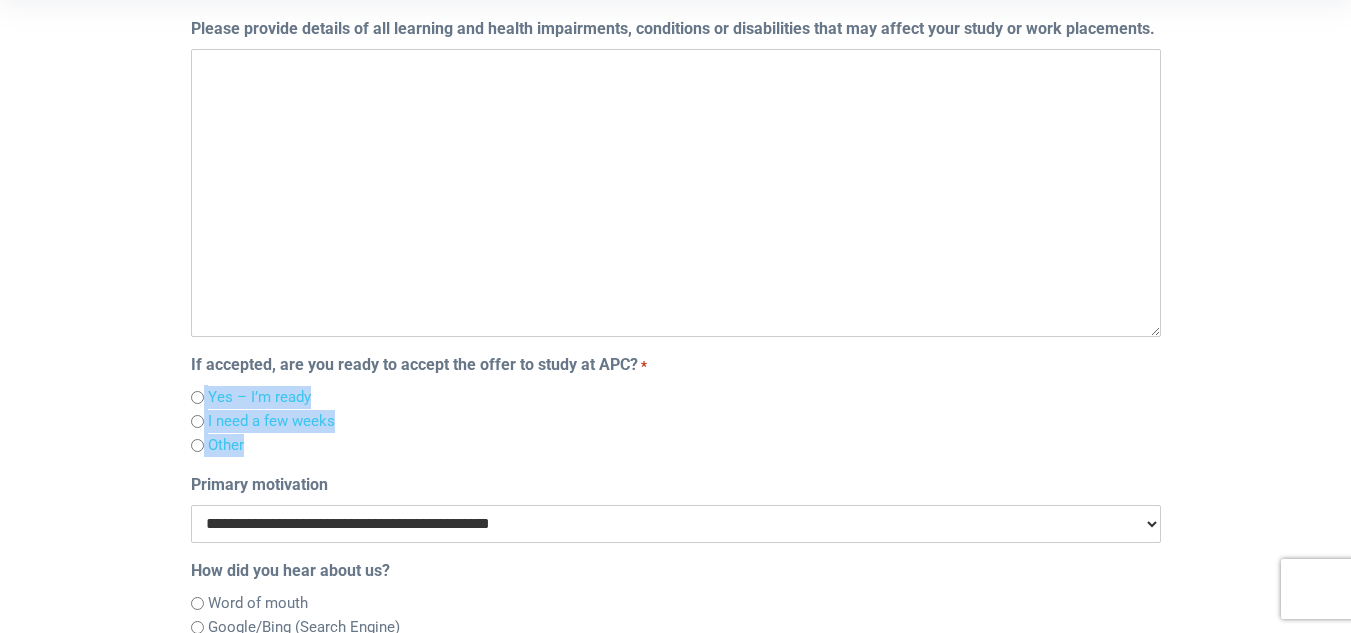 drag, startPoint x: 186, startPoint y: 355, endPoint x: 295, endPoint y: 454, distance: 147.2481 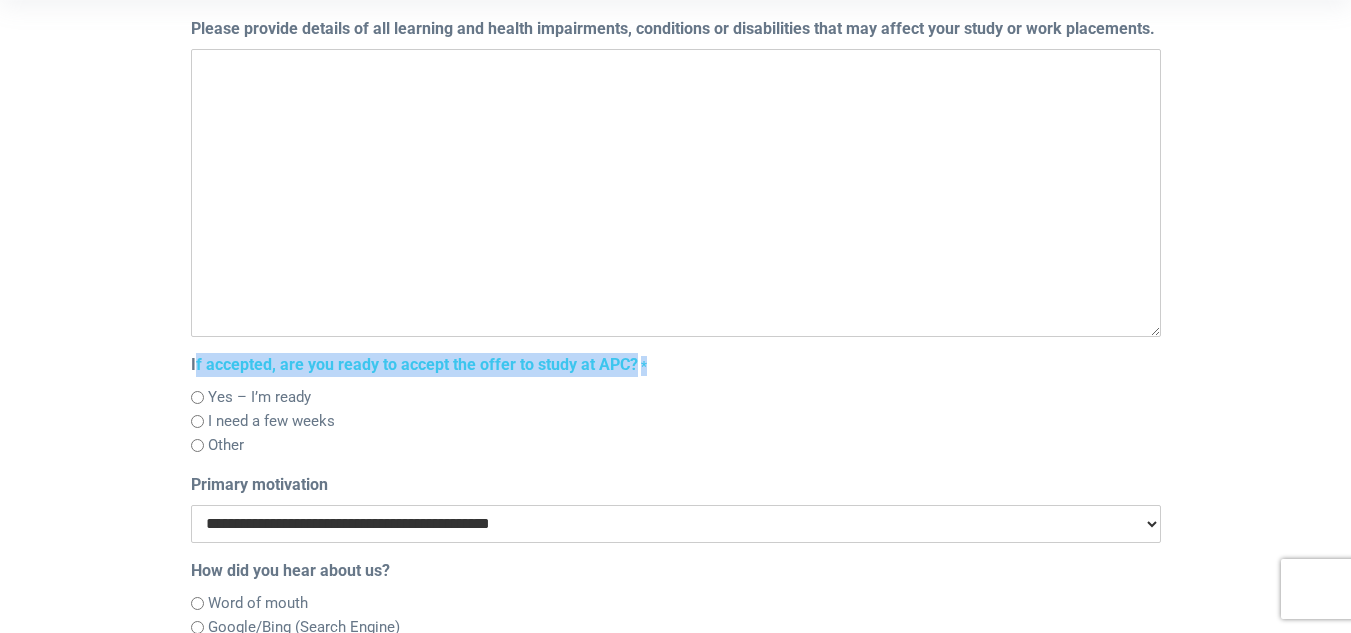drag, startPoint x: 179, startPoint y: 349, endPoint x: 198, endPoint y: 359, distance: 21.470911 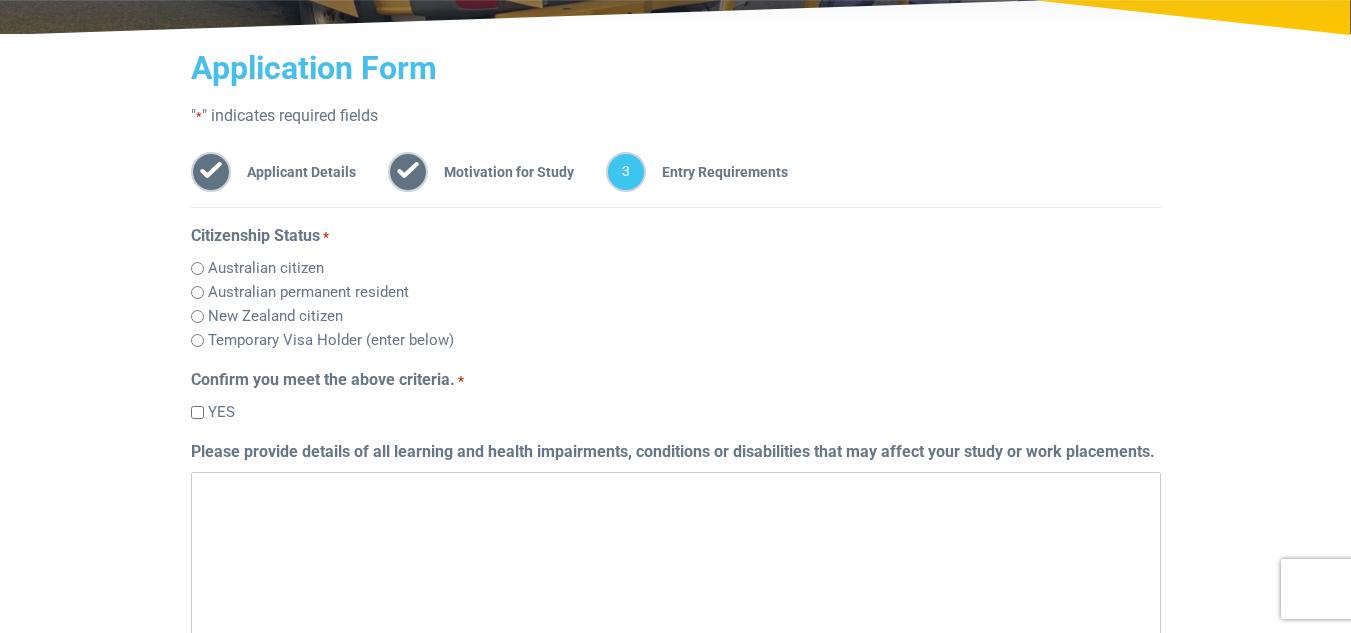 scroll, scrollTop: 308, scrollLeft: 0, axis: vertical 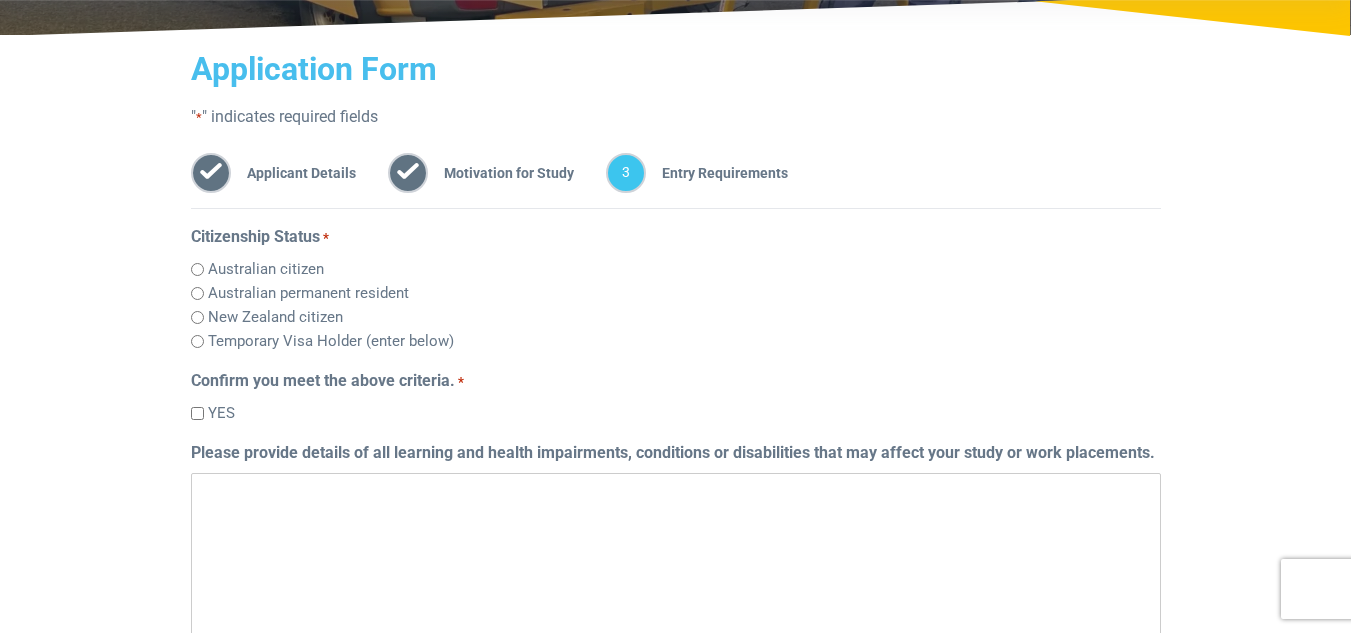 click on "Please provide details of all learning and health impairments, conditions or disabilities that may affect your study or work placements." at bounding box center [676, 617] 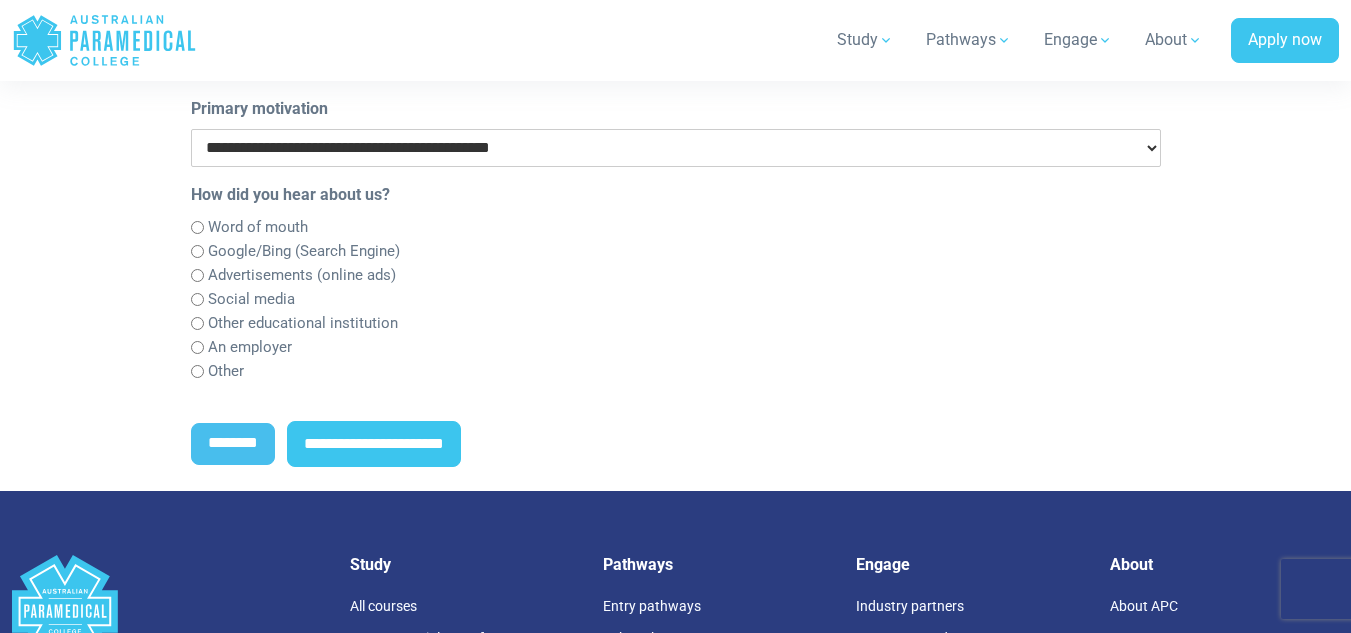 scroll, scrollTop: 1109, scrollLeft: 0, axis: vertical 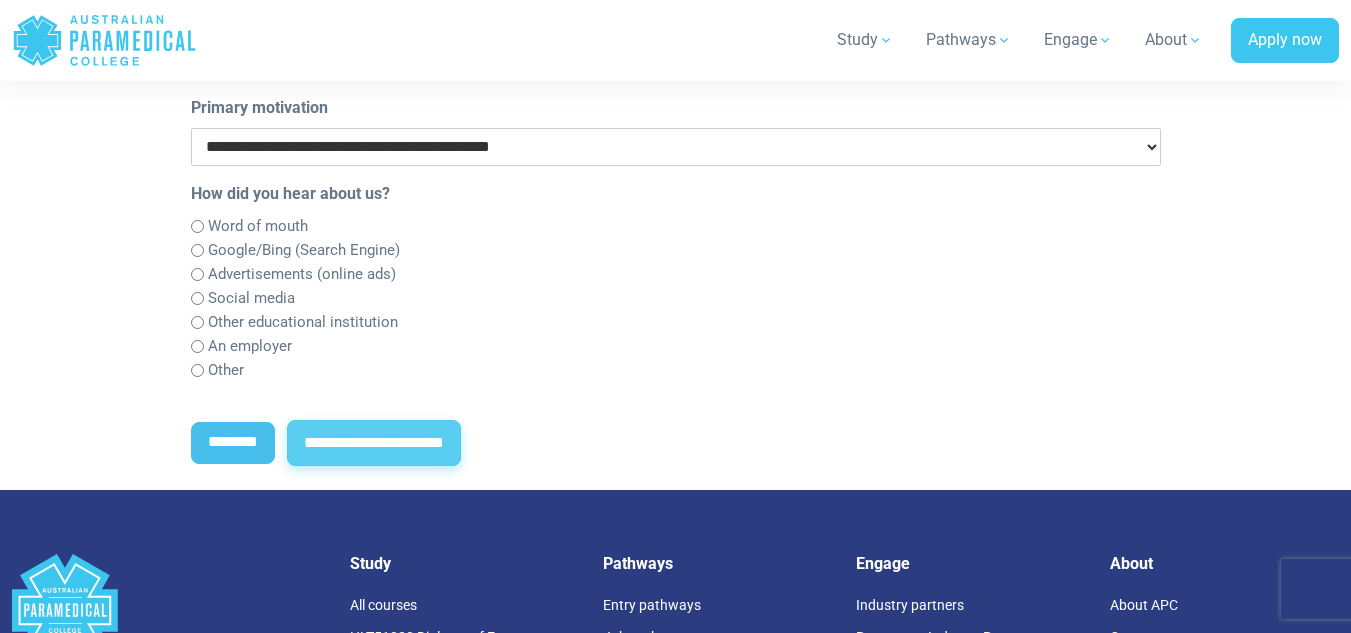 click on "**********" at bounding box center [374, 443] 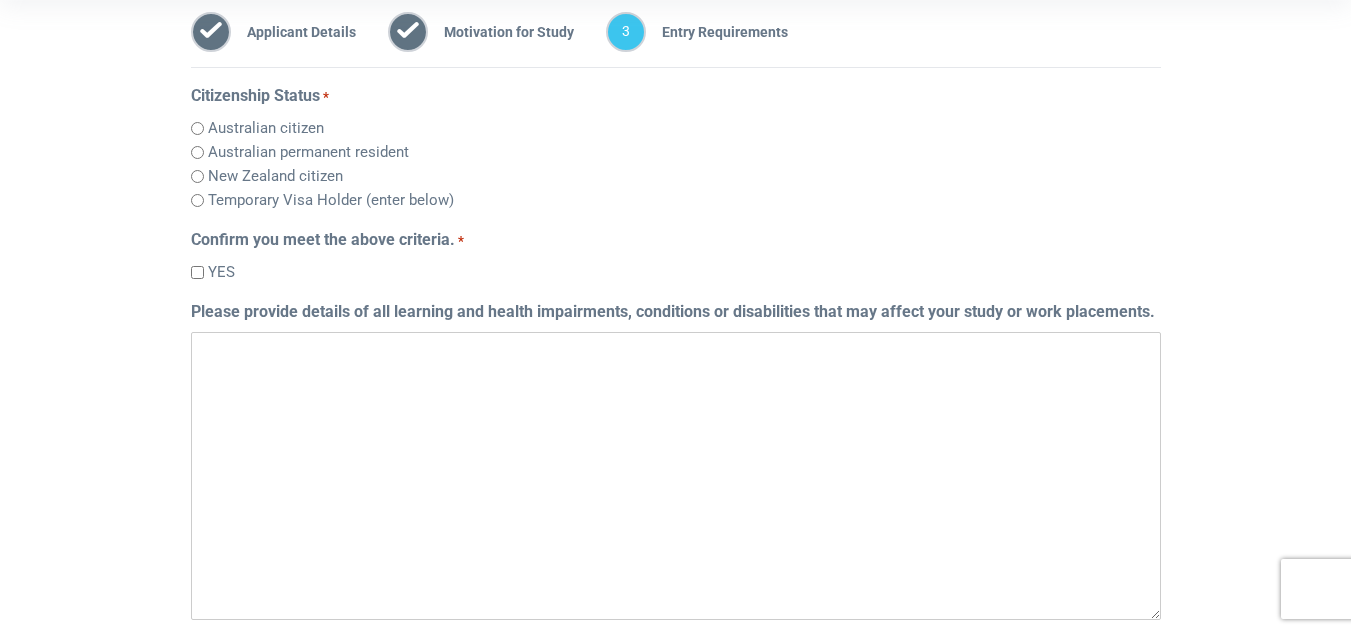 scroll, scrollTop: 437, scrollLeft: 0, axis: vertical 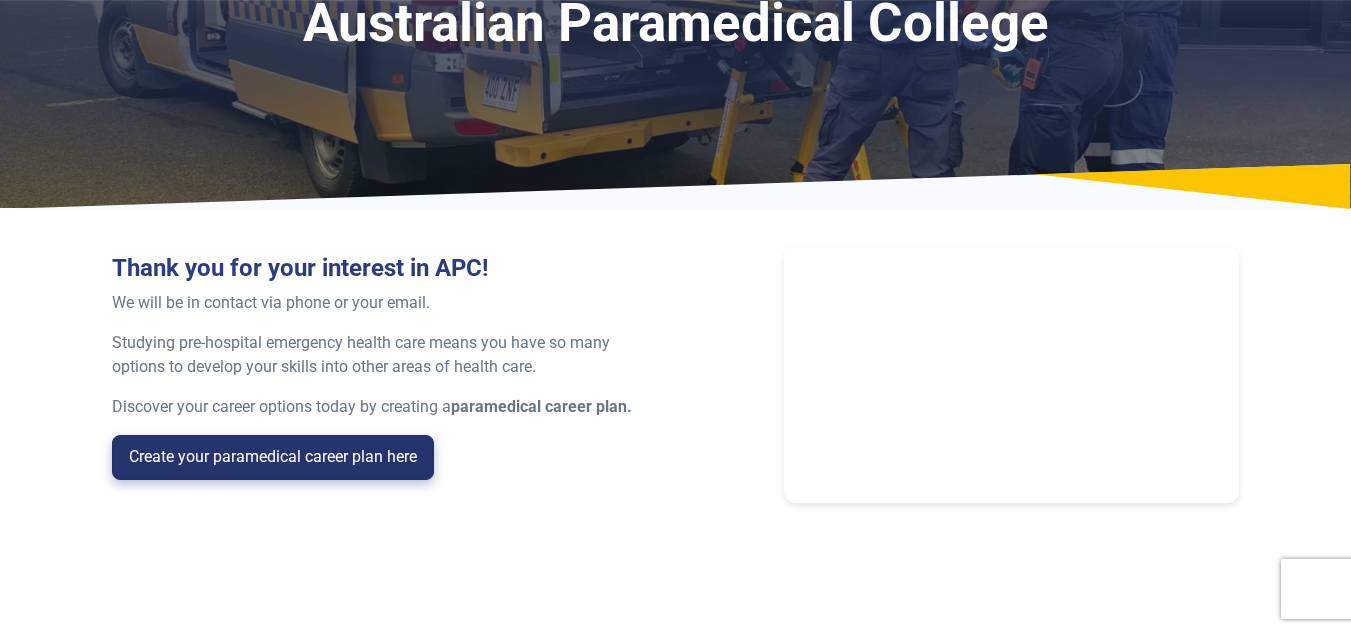 click on "Create your paramedical career plan here" at bounding box center [273, 458] 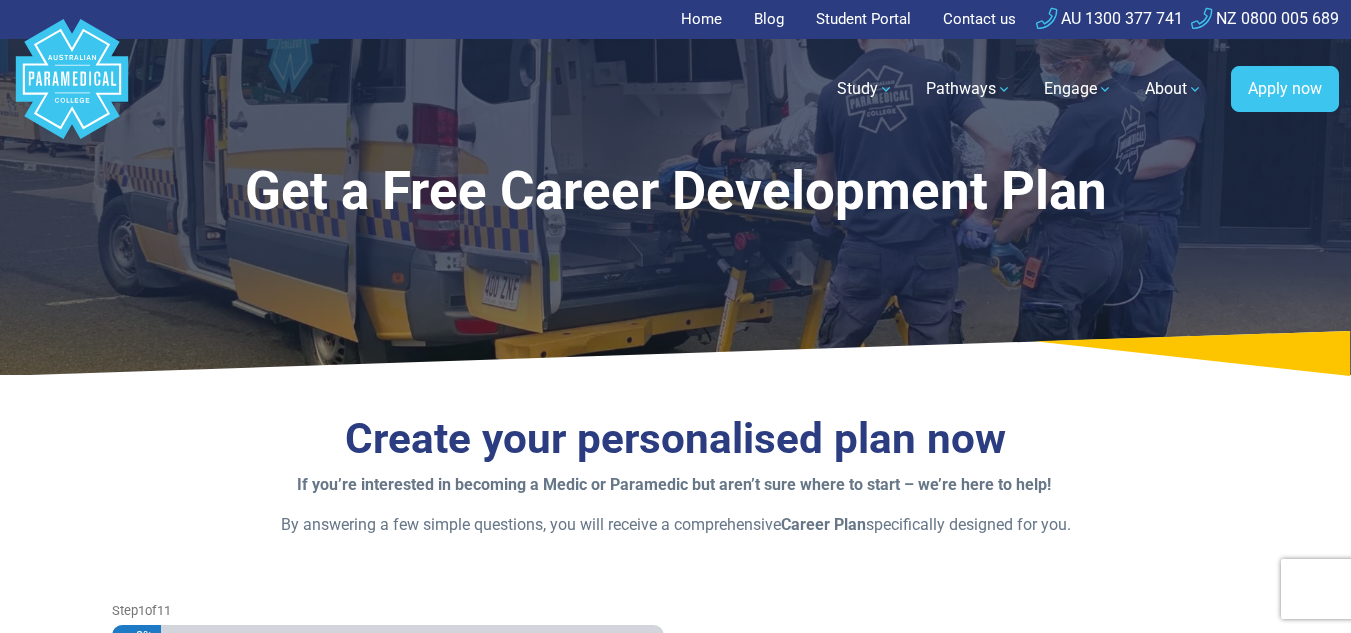 scroll, scrollTop: 0, scrollLeft: 0, axis: both 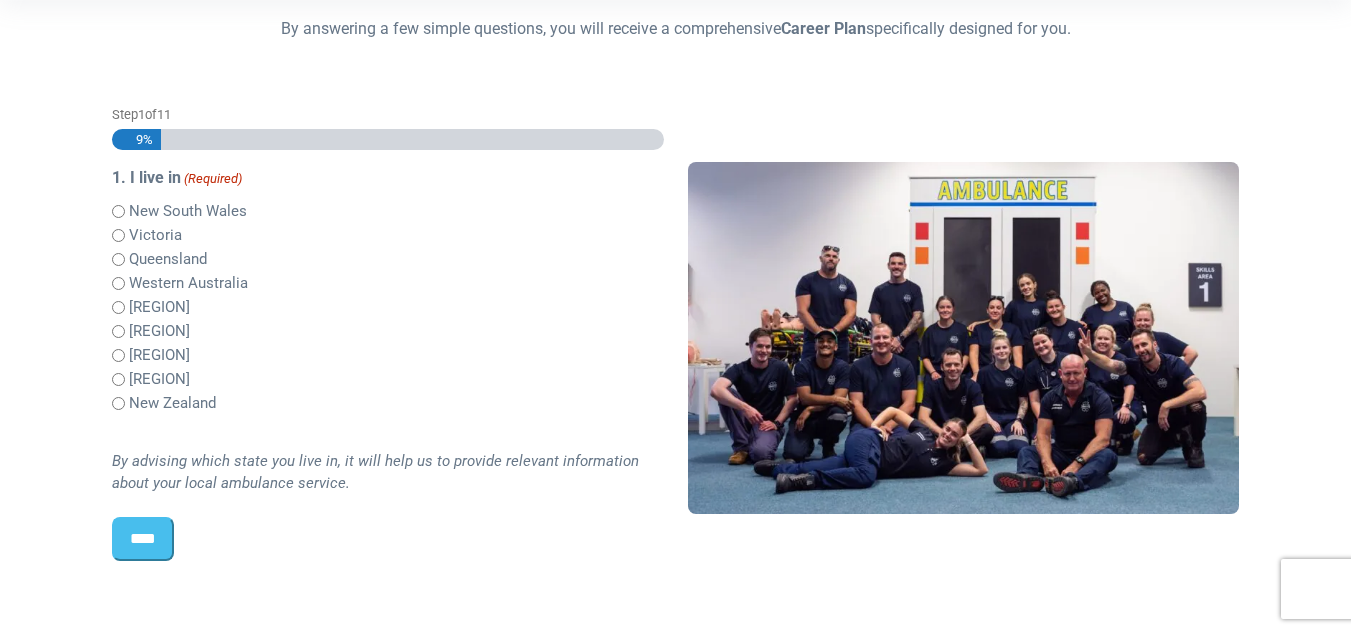 click on "Victoria" at bounding box center (155, 235) 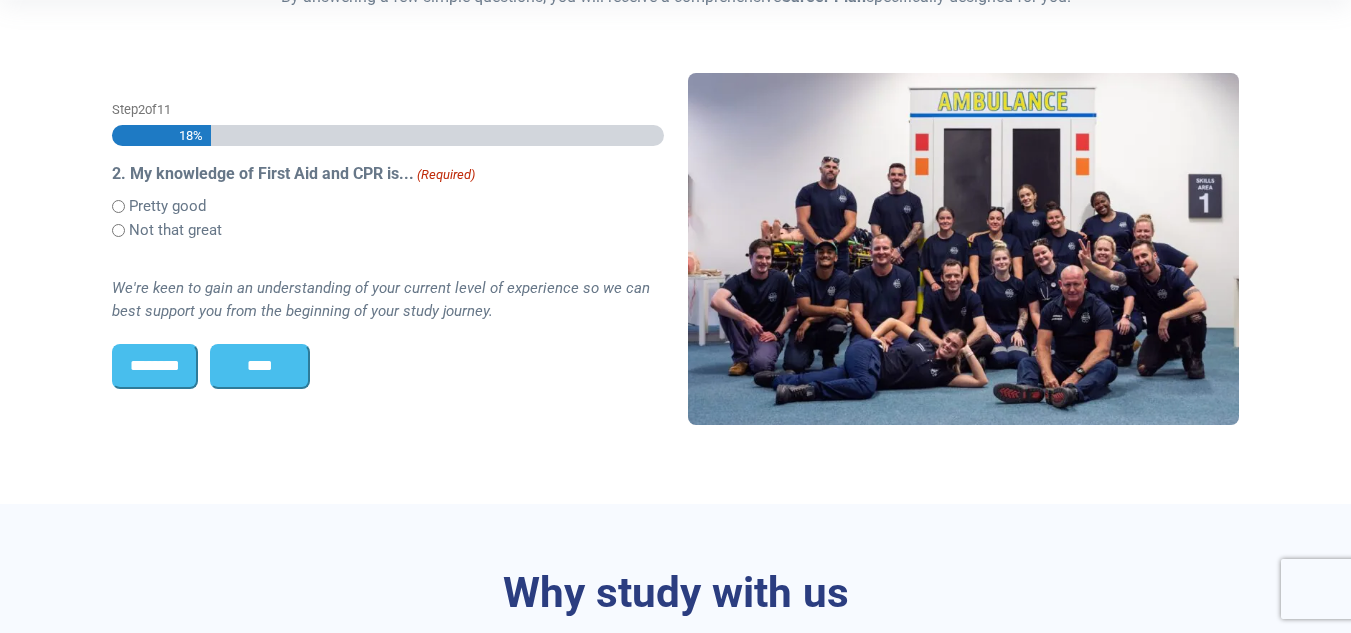 scroll, scrollTop: 0, scrollLeft: 0, axis: both 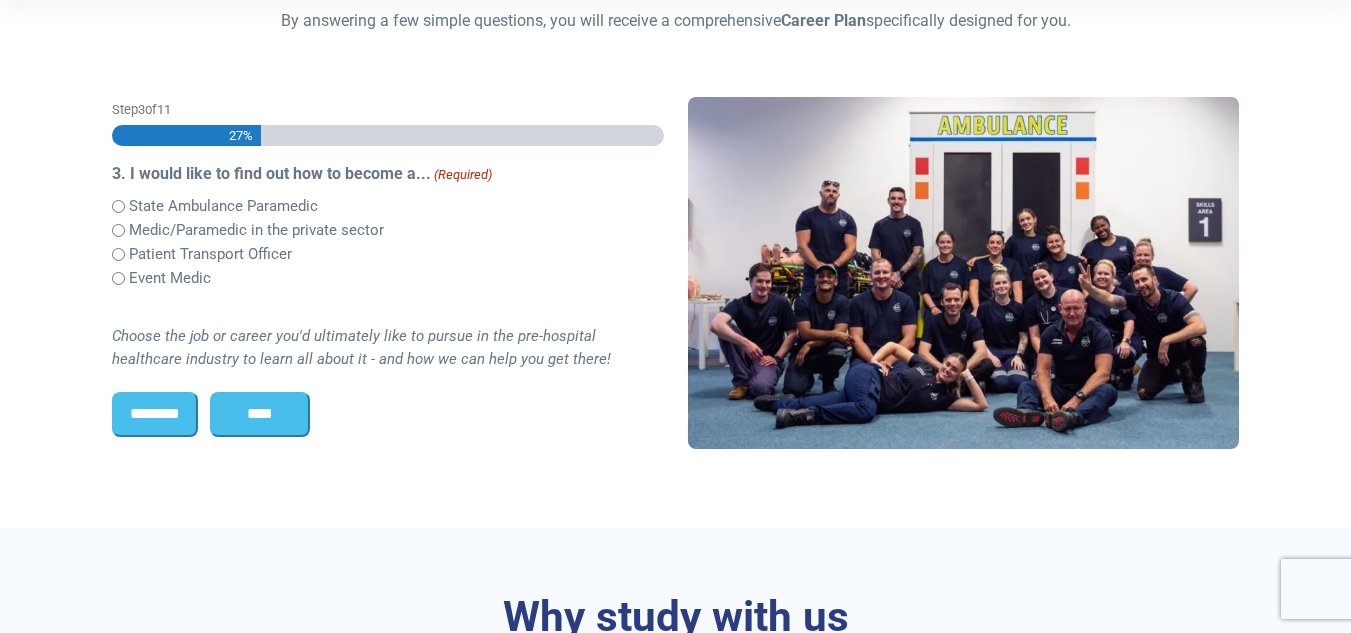 click on "State Ambulance Paramedic" at bounding box center [223, 206] 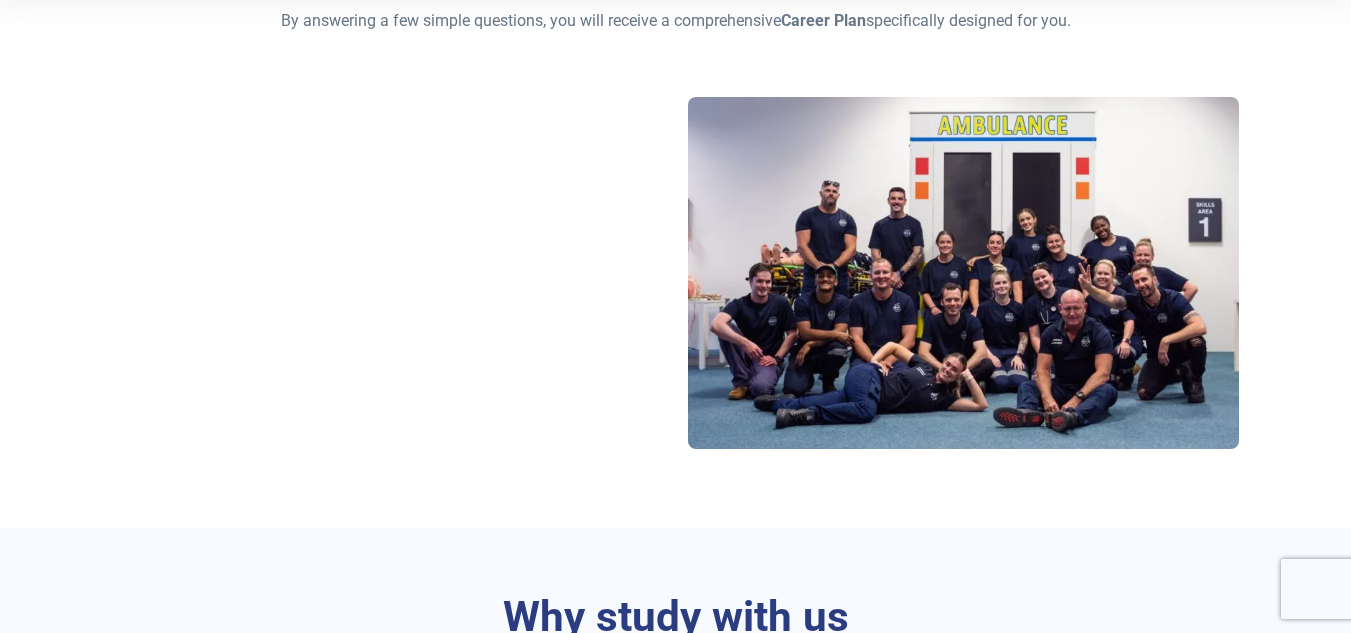 scroll, scrollTop: 516, scrollLeft: 0, axis: vertical 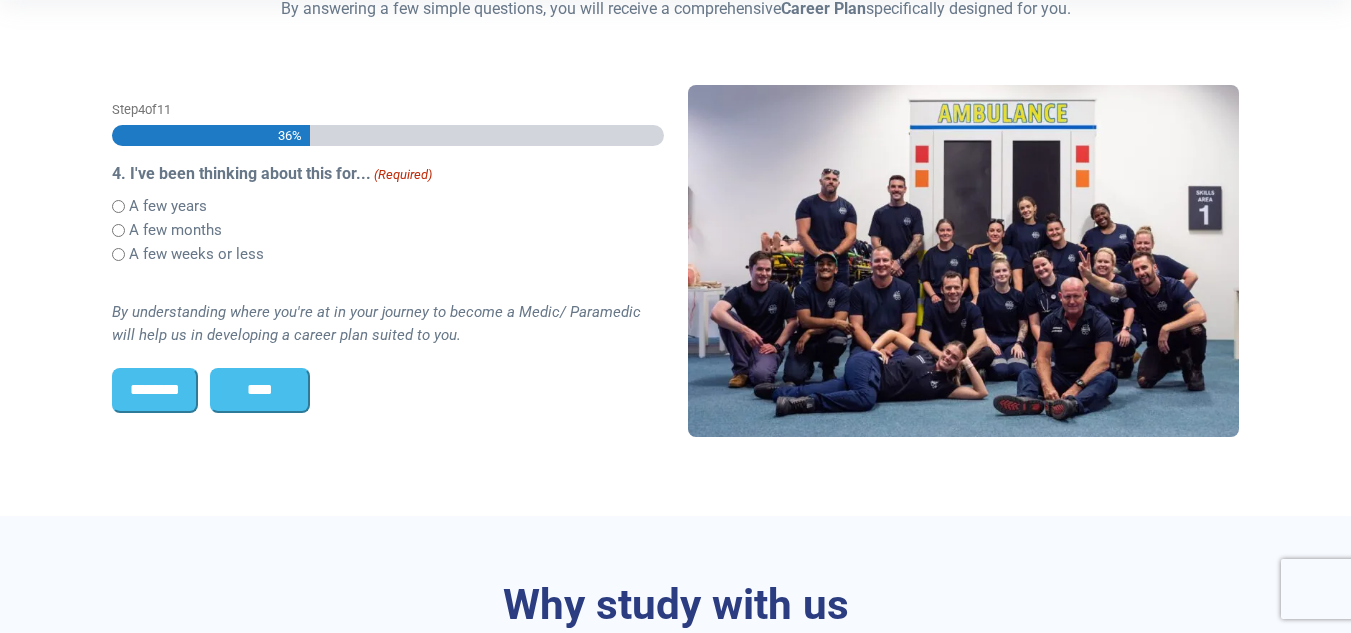 click on "A few years" at bounding box center [168, 206] 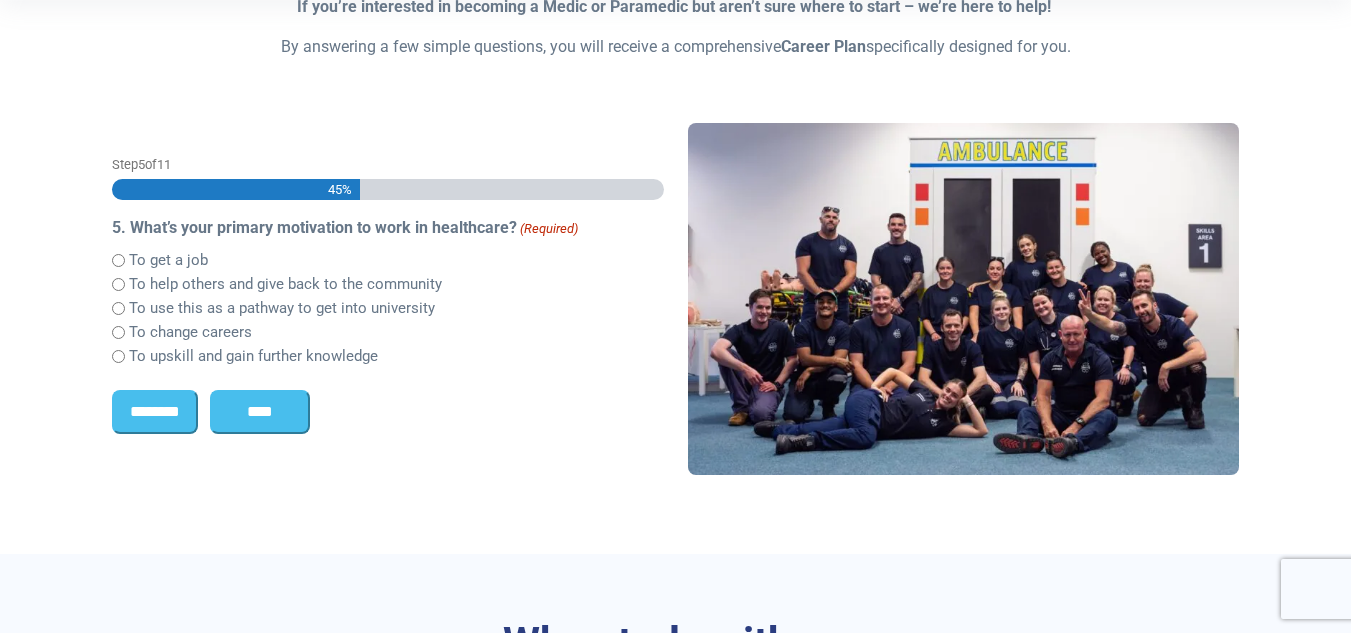 scroll, scrollTop: 479, scrollLeft: 0, axis: vertical 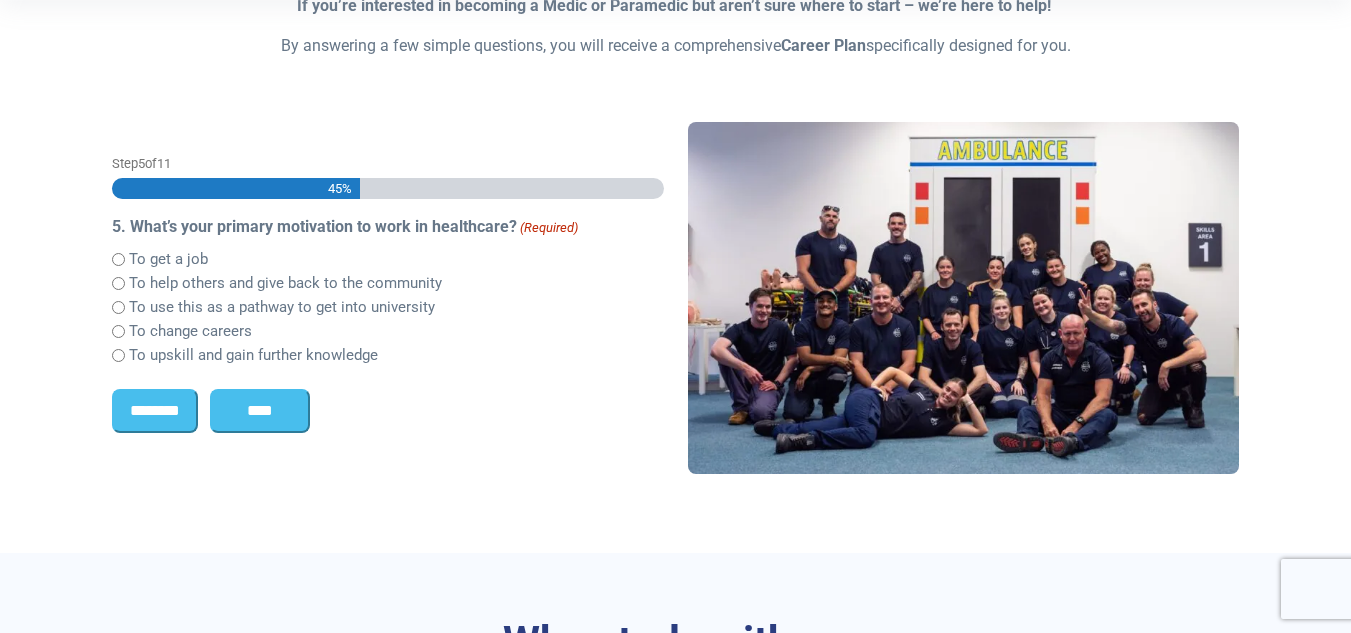 click on "To use this as a pathway to get into university" at bounding box center [282, 307] 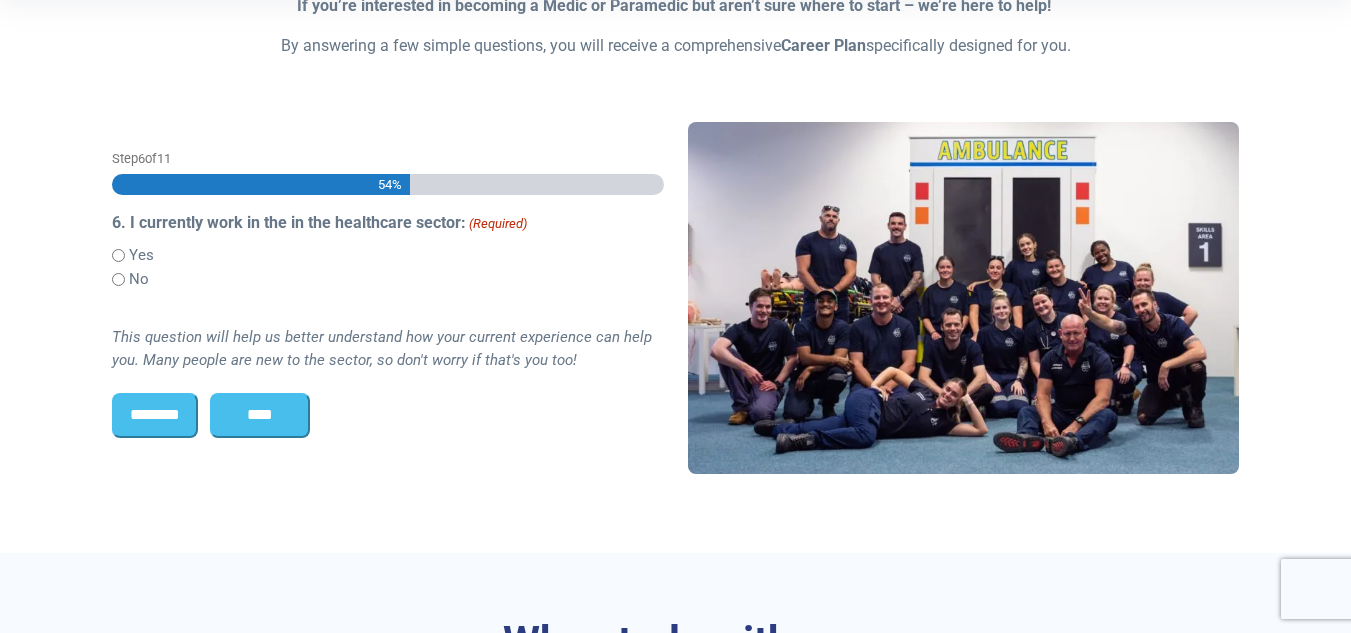scroll, scrollTop: 528, scrollLeft: 0, axis: vertical 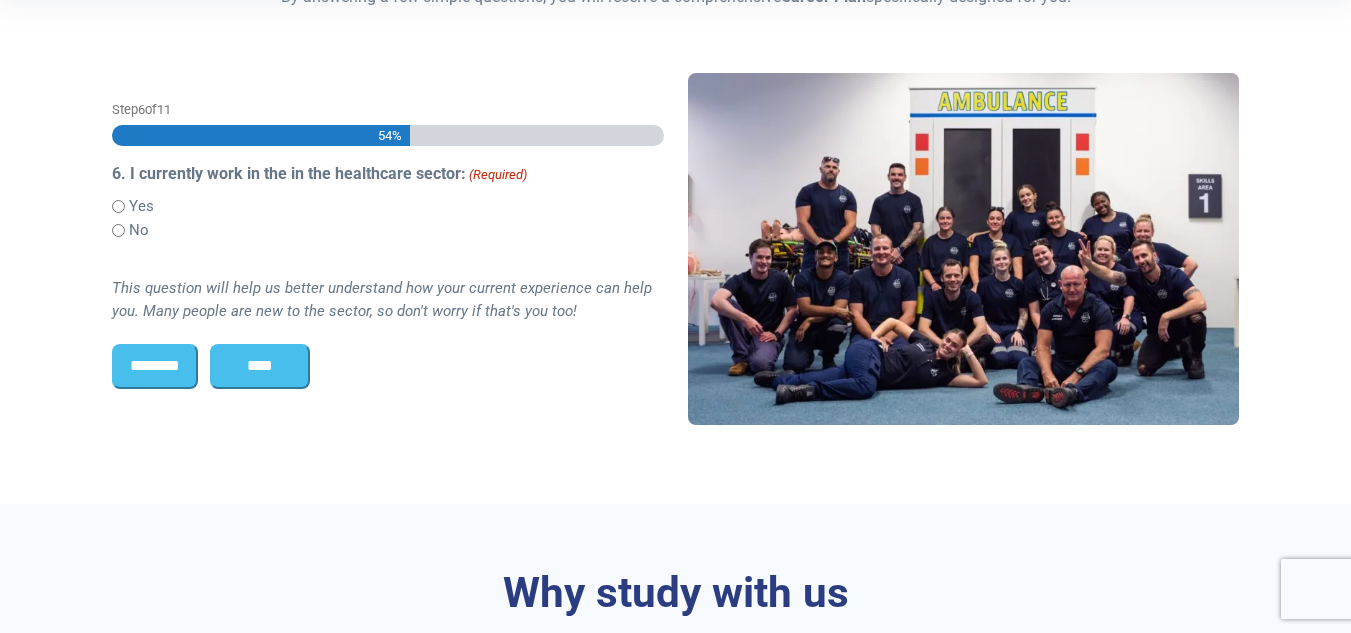 click on "No" at bounding box center [388, 230] 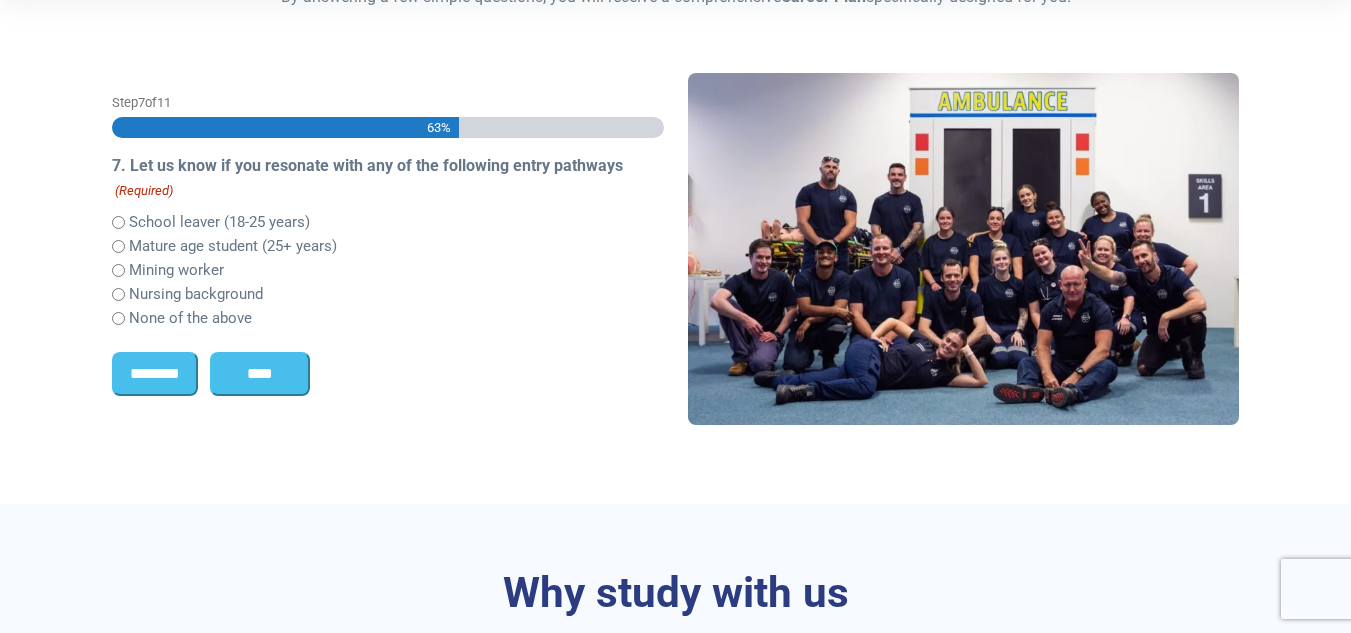 scroll, scrollTop: 521, scrollLeft: 0, axis: vertical 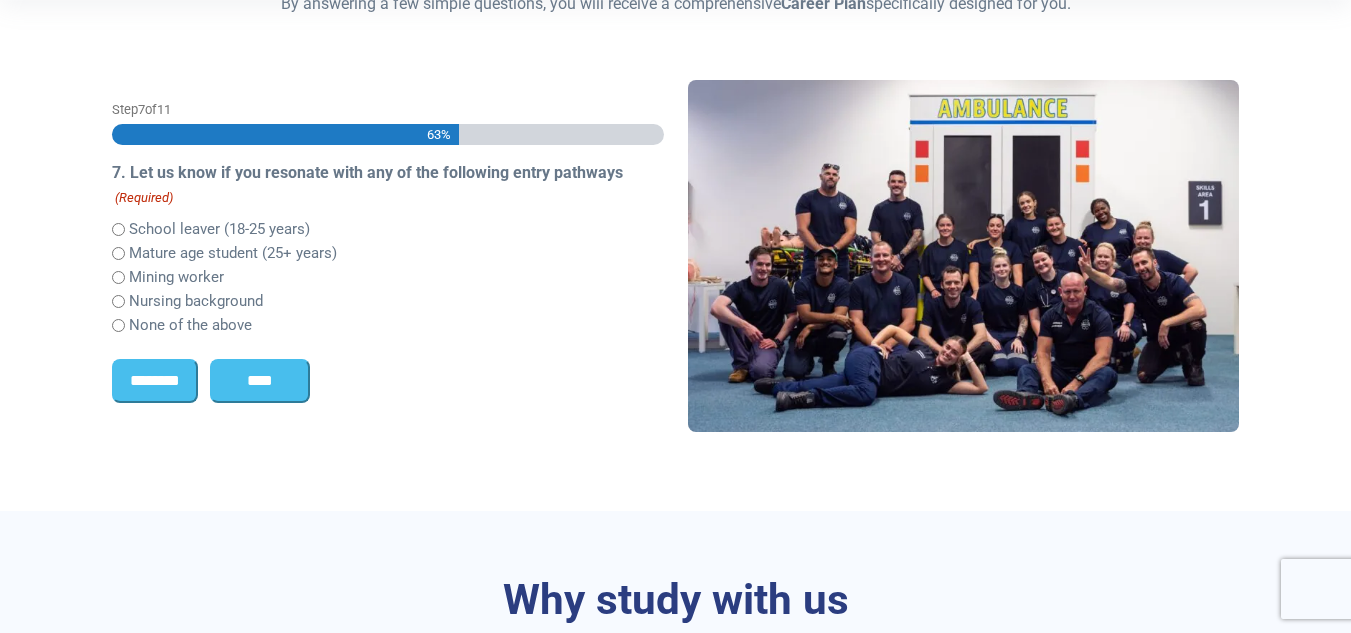 click on "School leaver (18-25 years)" at bounding box center (219, 229) 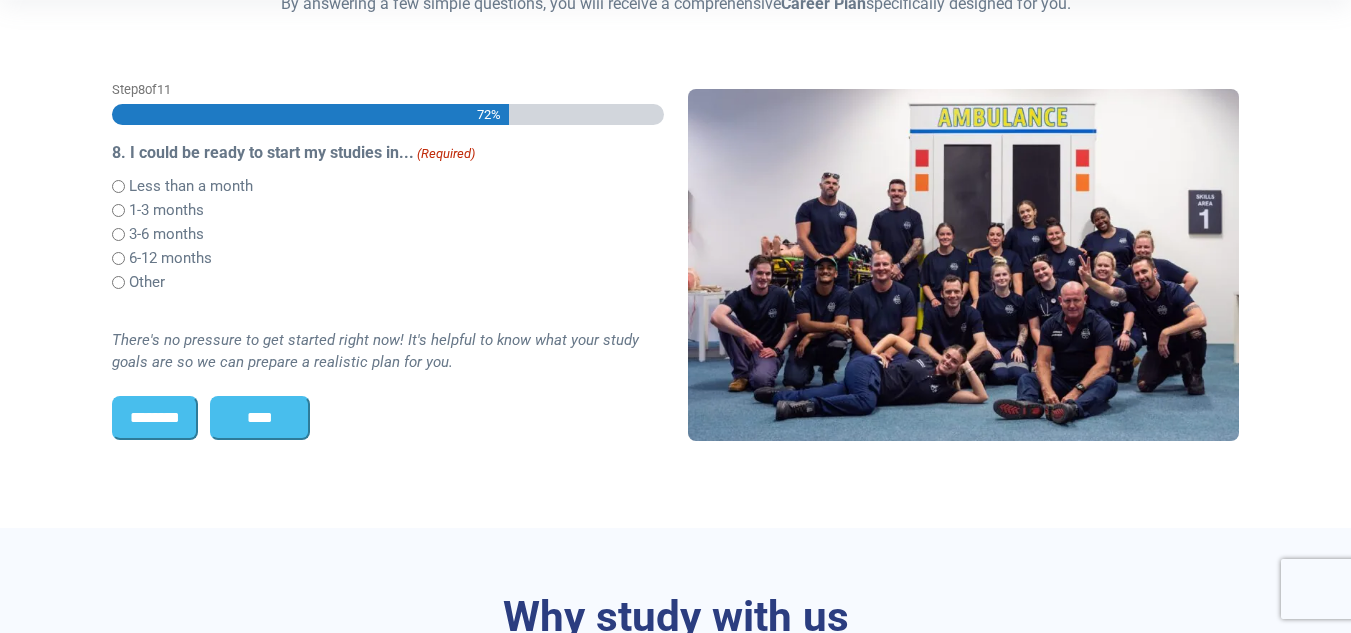 scroll, scrollTop: 501, scrollLeft: 0, axis: vertical 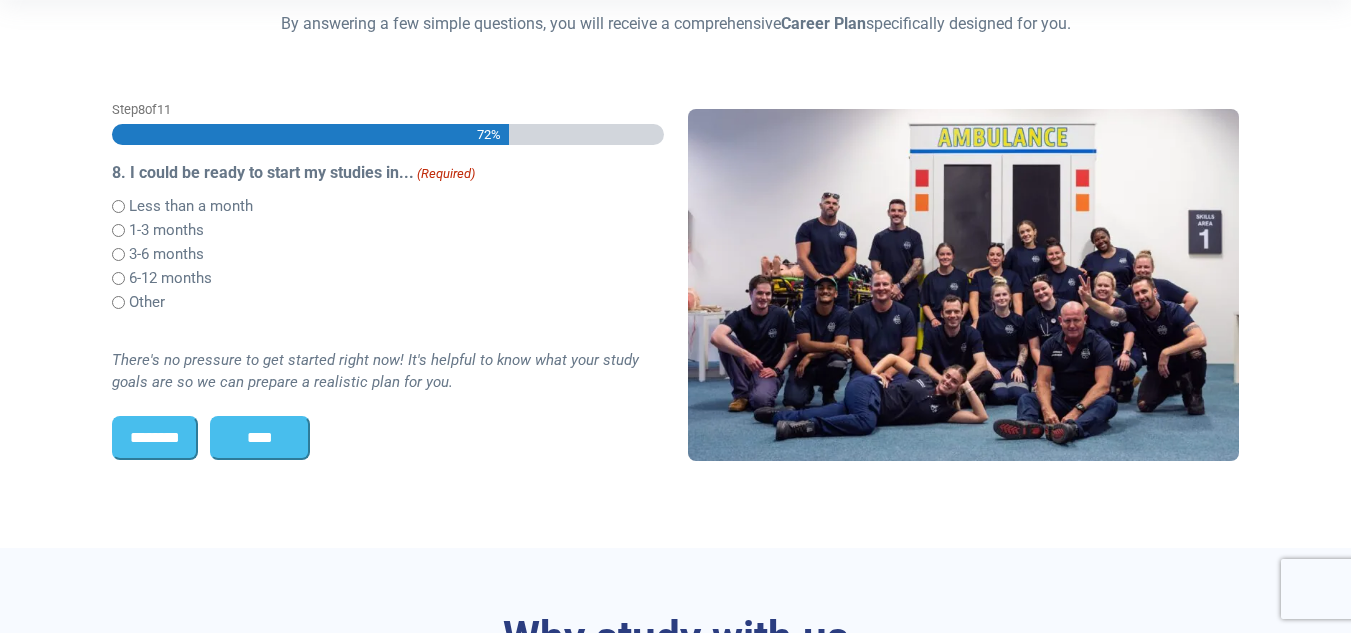 click on "1-3 months" at bounding box center (166, 230) 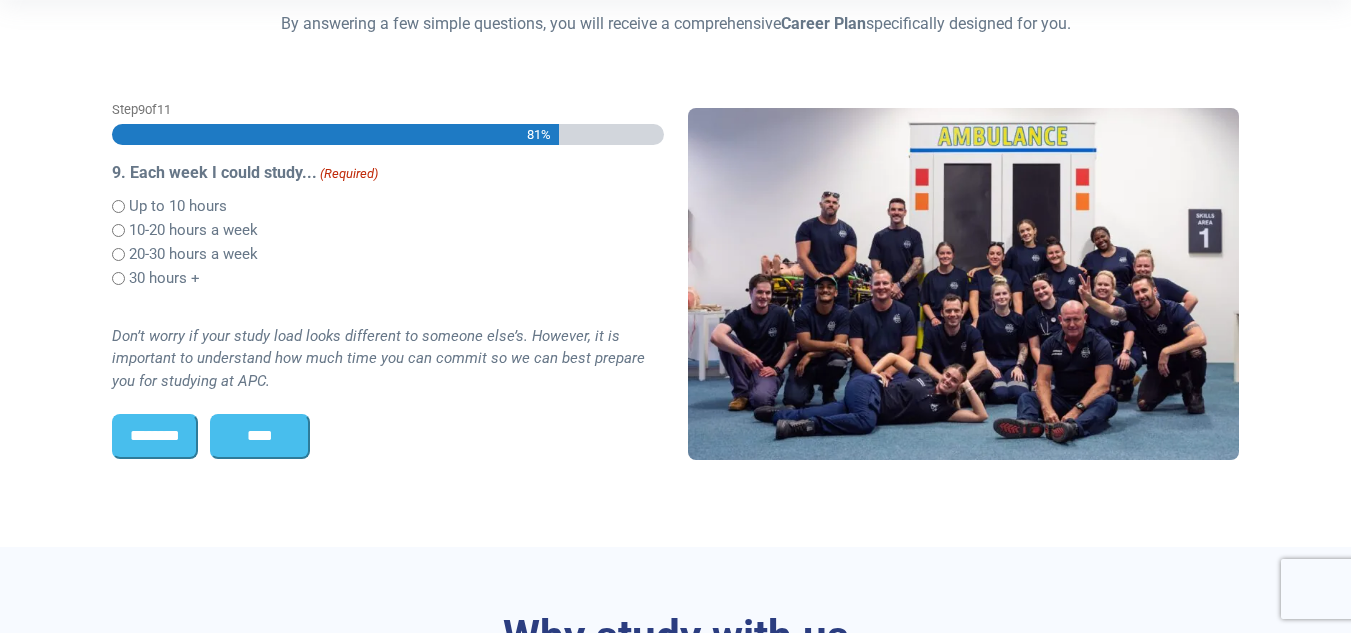 scroll, scrollTop: 0, scrollLeft: 0, axis: both 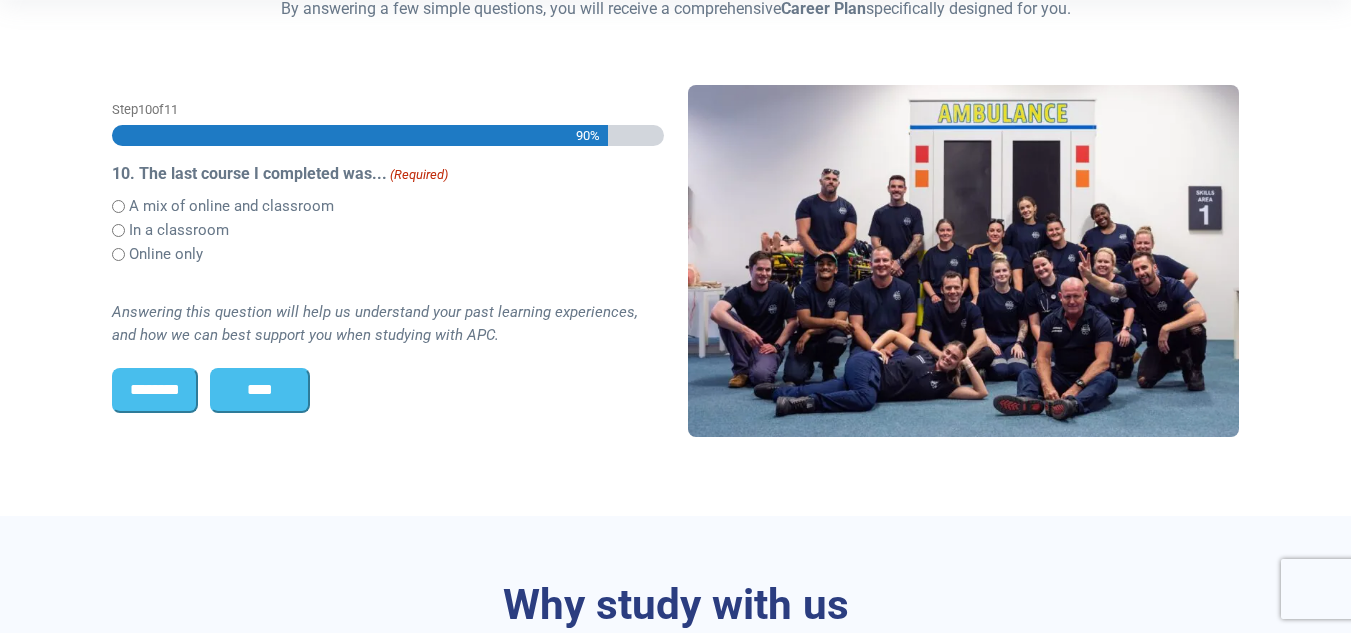 click on "A mix of online and classroom" at bounding box center [231, 206] 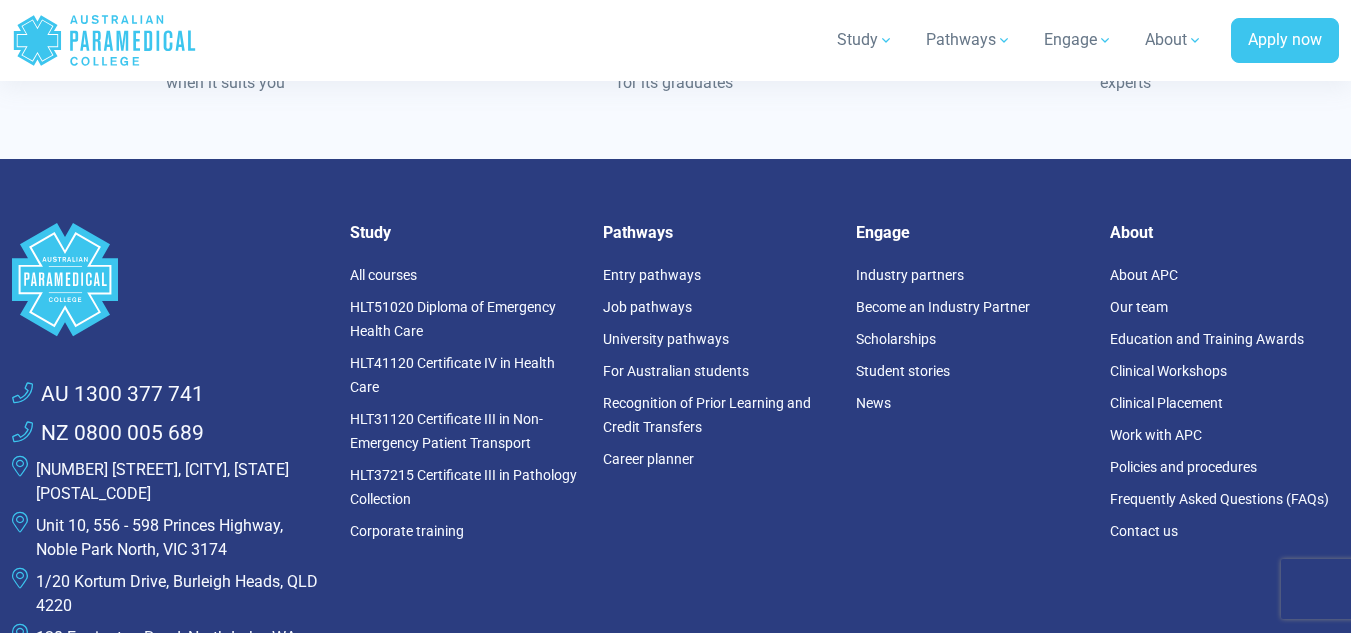 scroll, scrollTop: 1776, scrollLeft: 0, axis: vertical 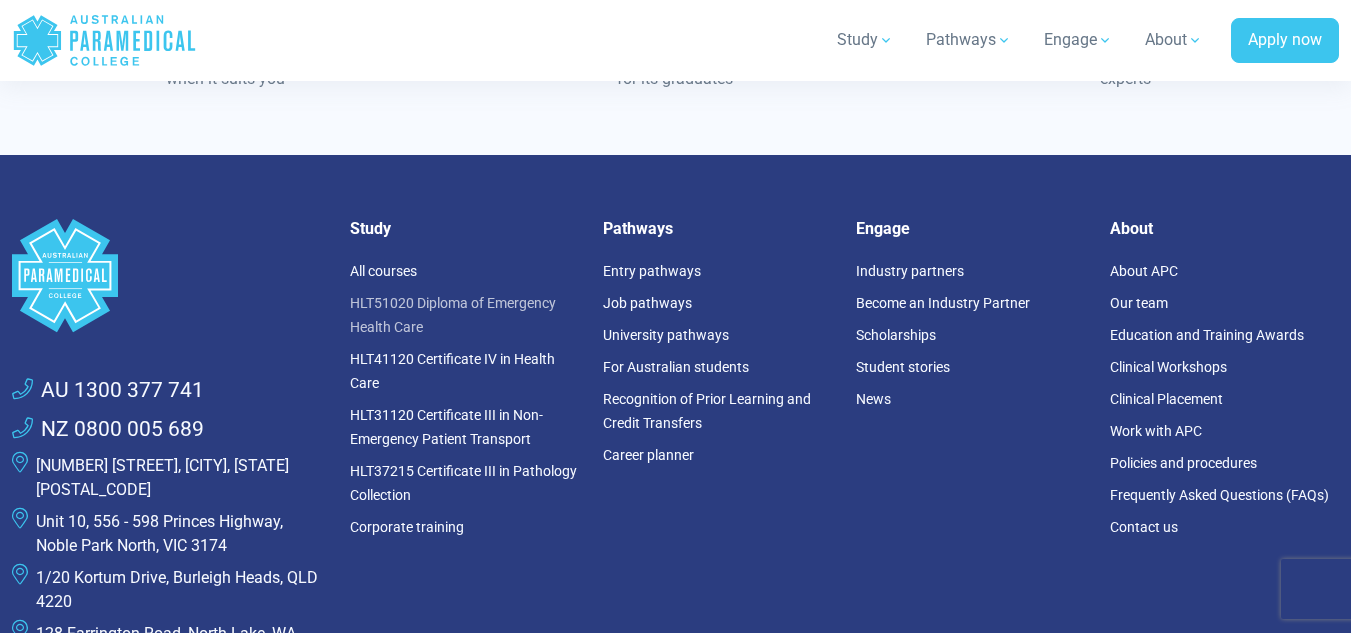 click on "HLT51020 Diploma of Emergency Health Care" at bounding box center [453, 315] 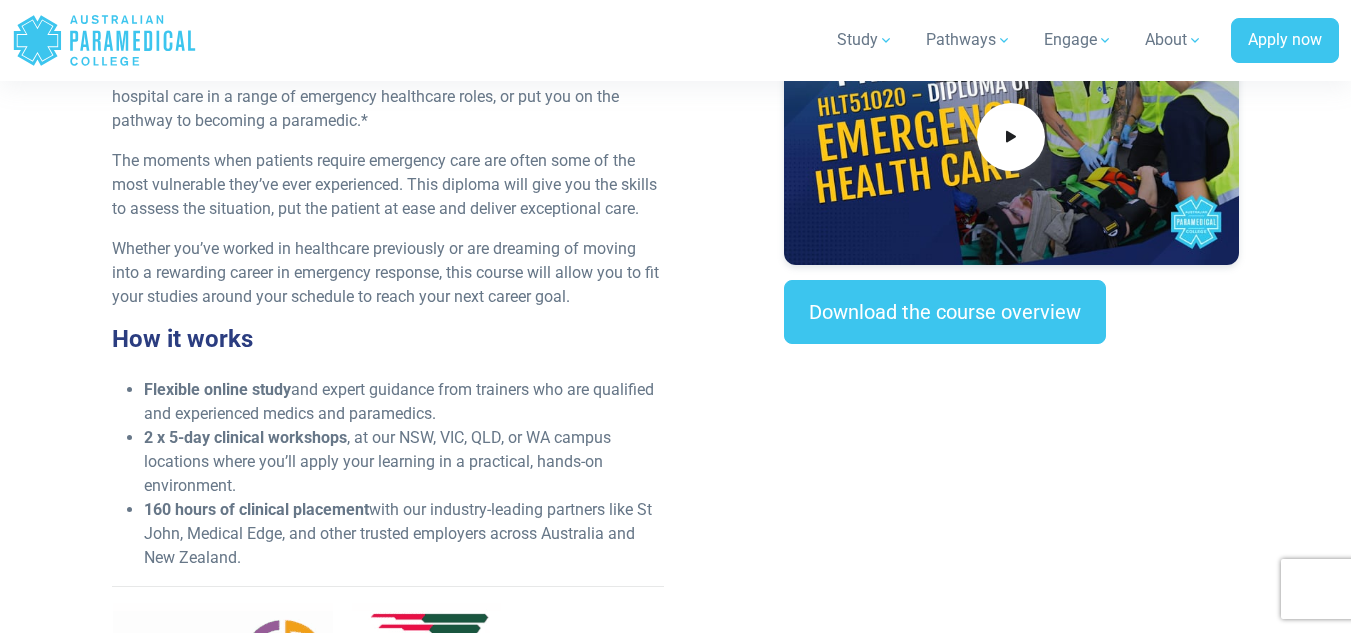 scroll, scrollTop: 0, scrollLeft: 0, axis: both 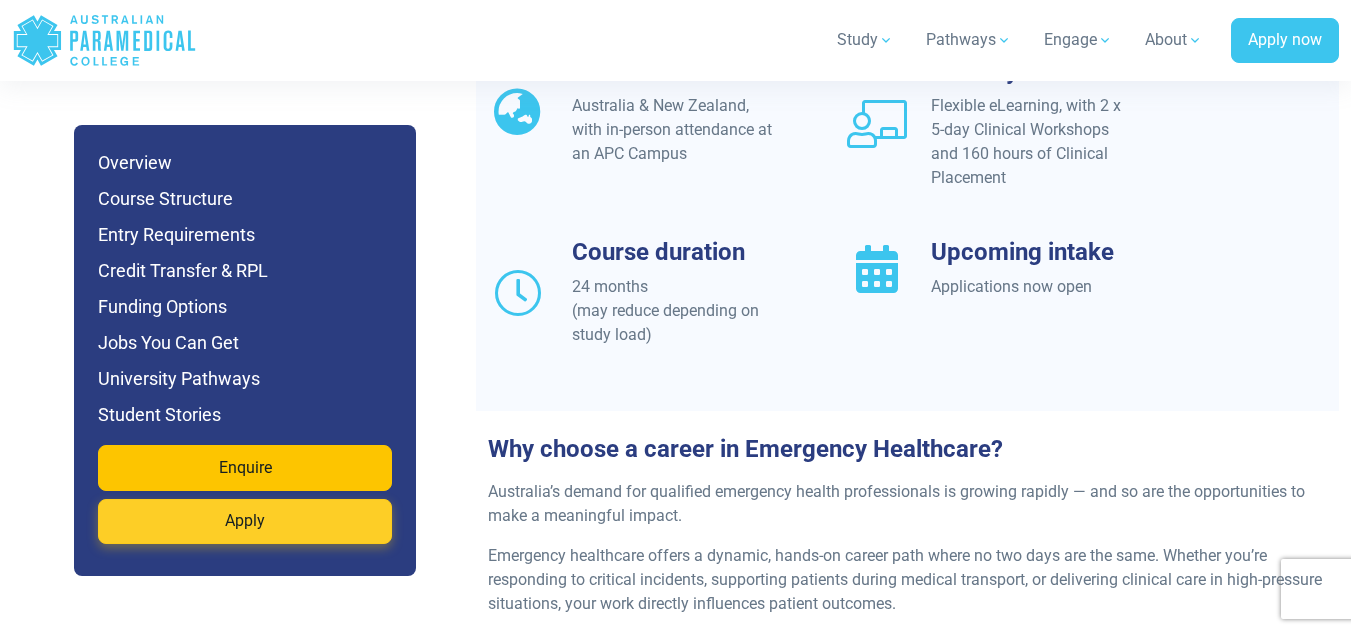 click on "Apply" at bounding box center [245, 522] 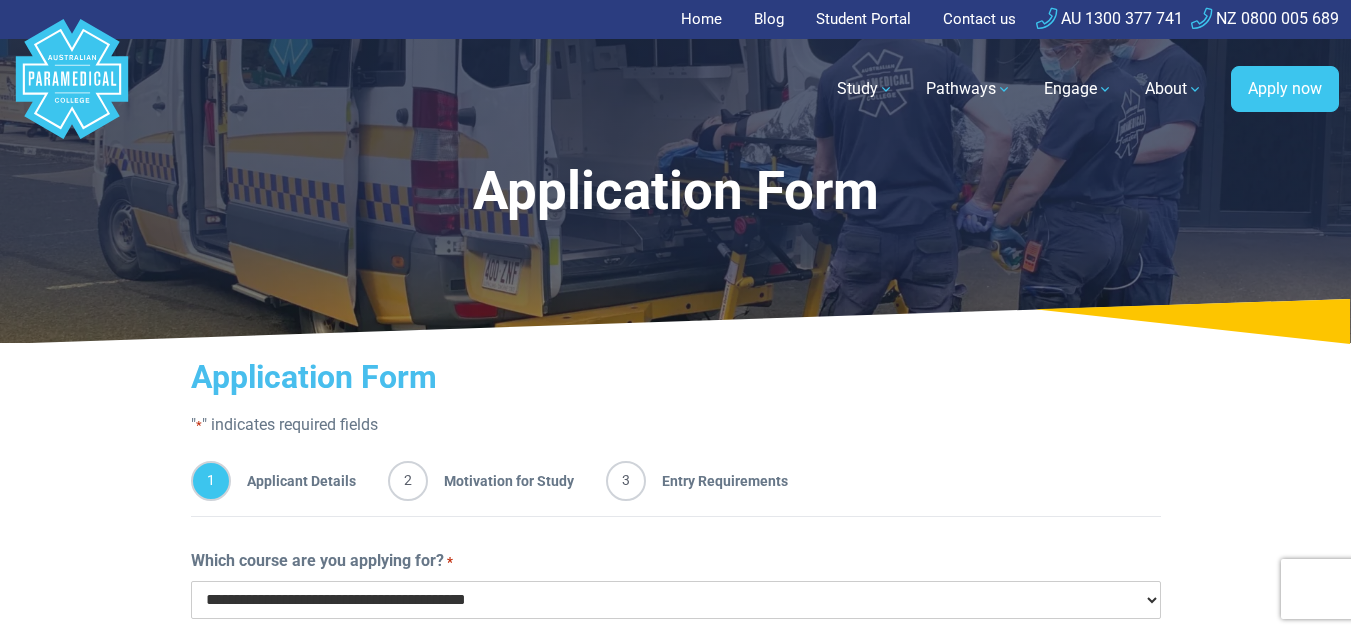 scroll, scrollTop: 162, scrollLeft: 0, axis: vertical 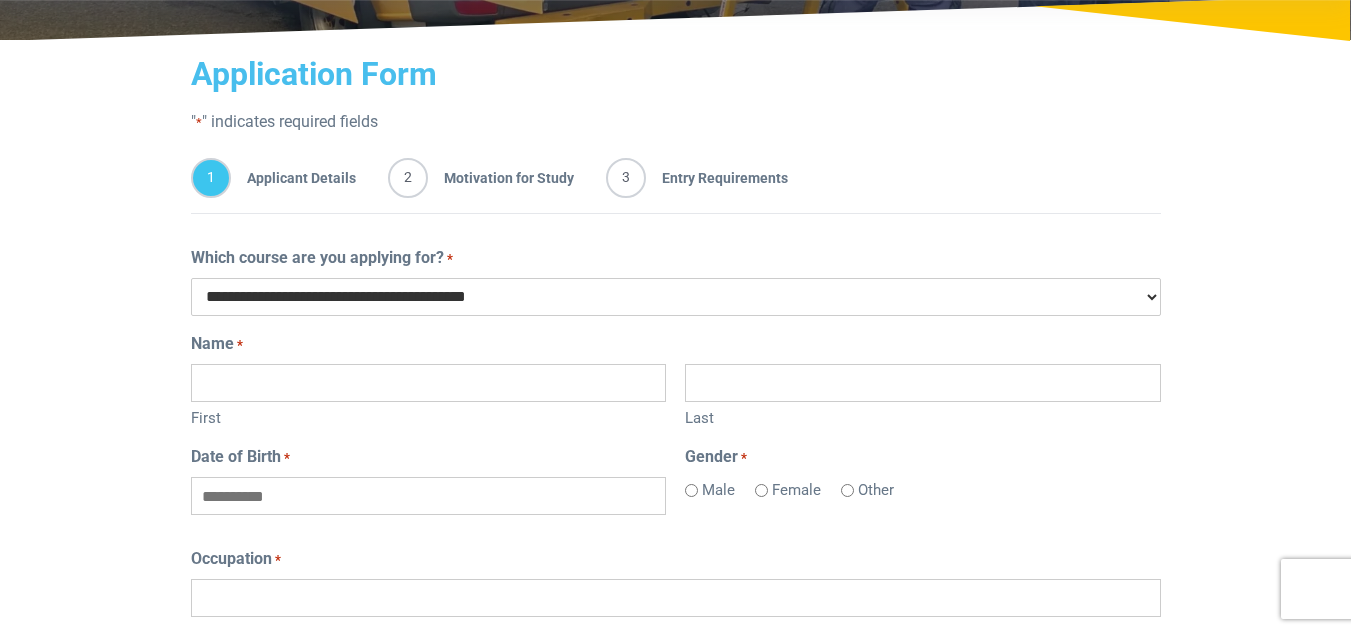 click on "**********" at bounding box center [676, 297] 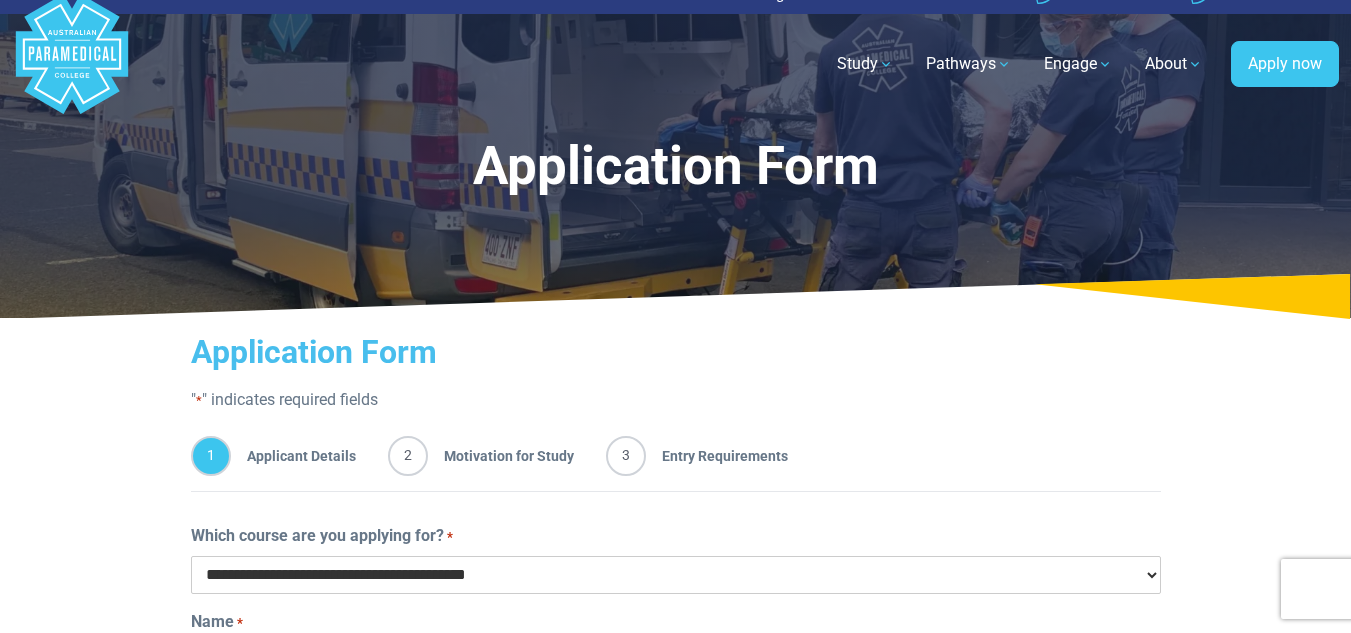 scroll, scrollTop: 0, scrollLeft: 0, axis: both 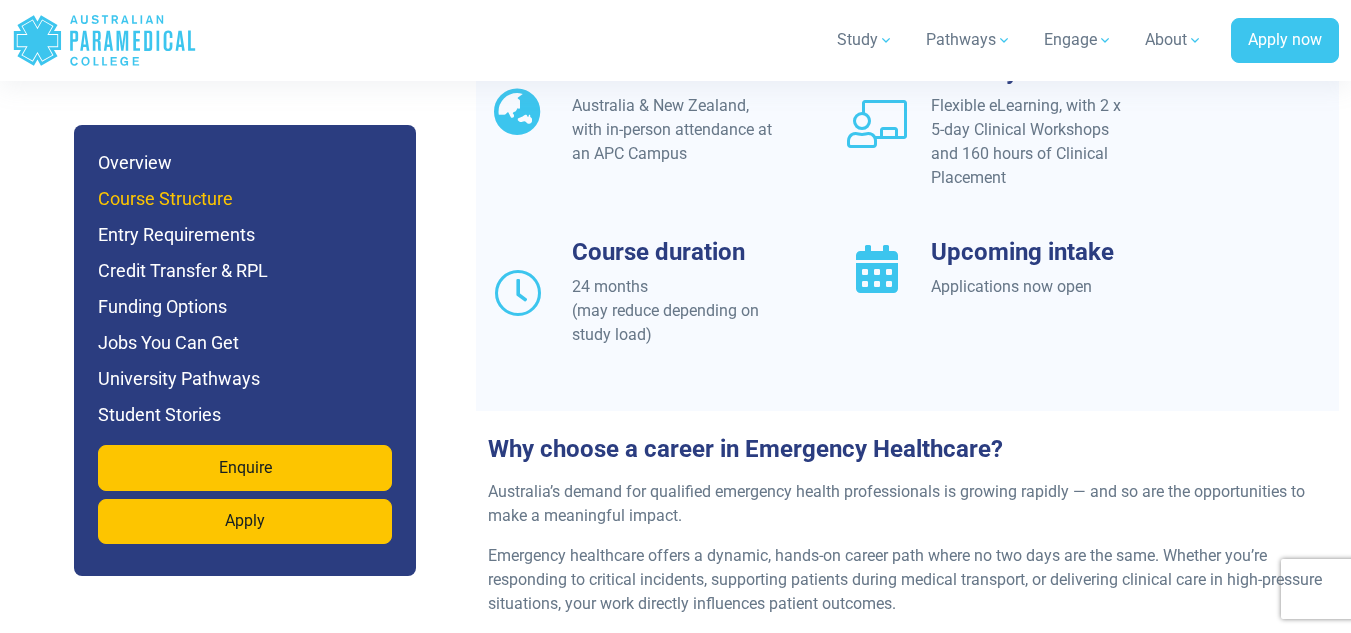 click on "Course Structure" at bounding box center (245, 199) 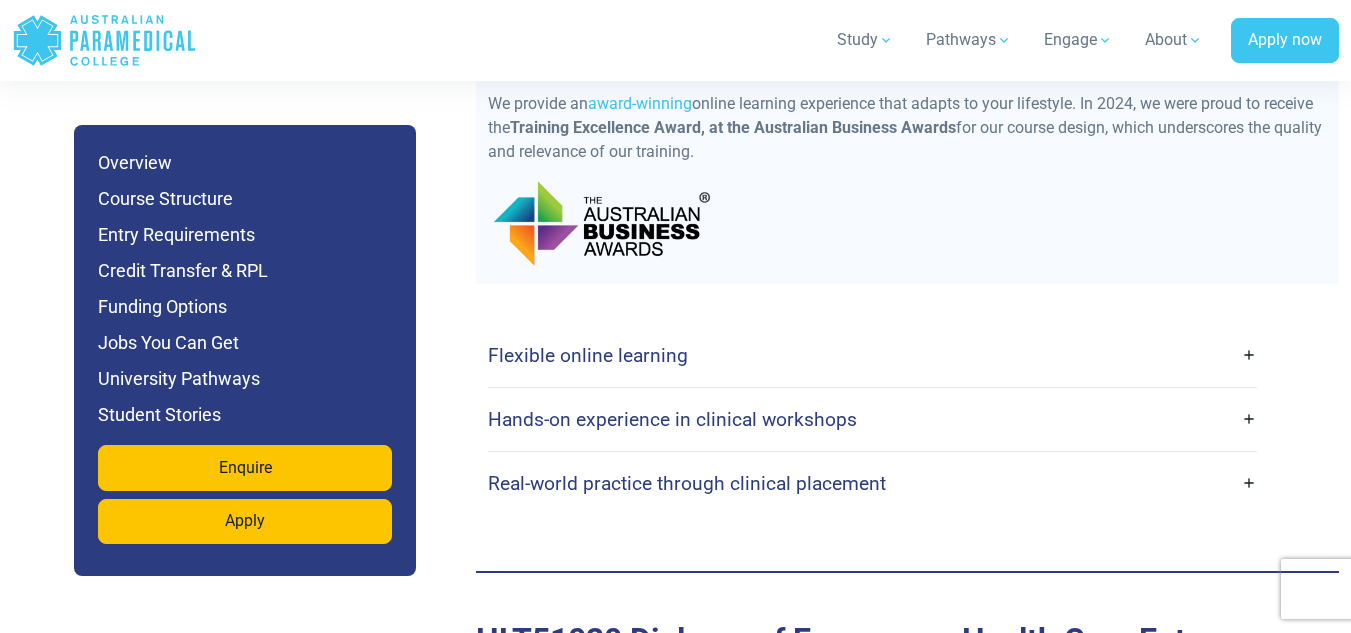 scroll, scrollTop: 5062, scrollLeft: 0, axis: vertical 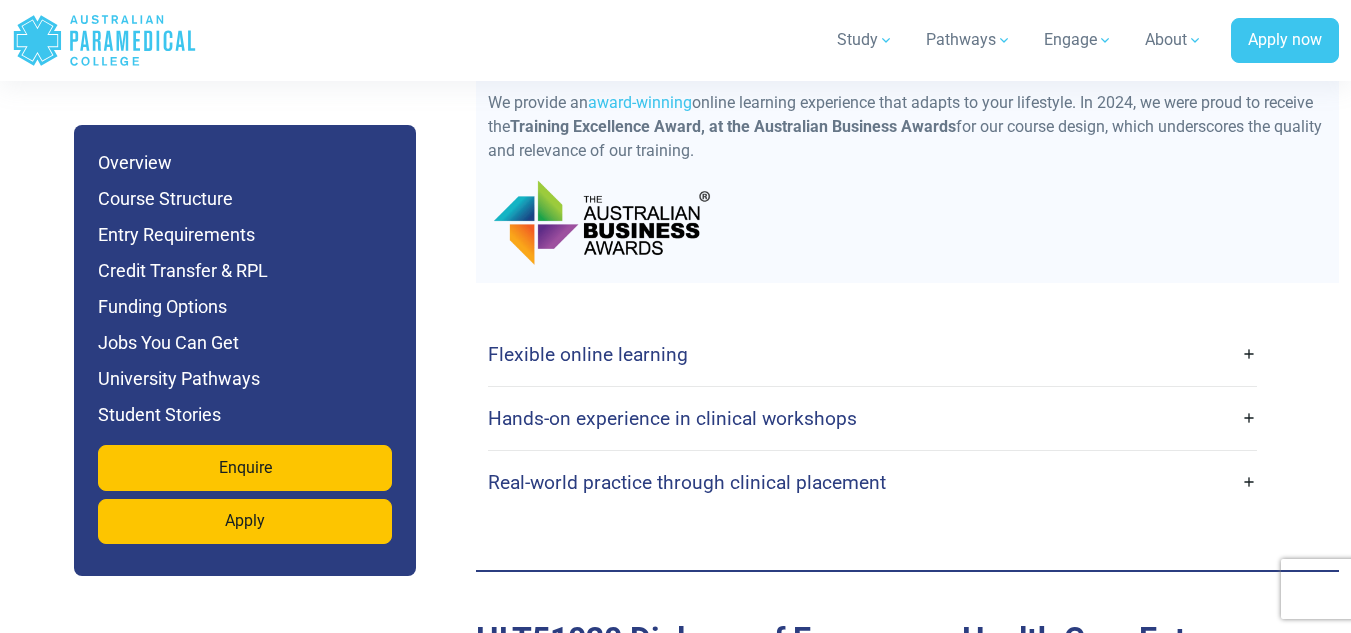 click on "Hands-on experience in clinical workshops" at bounding box center [672, 418] 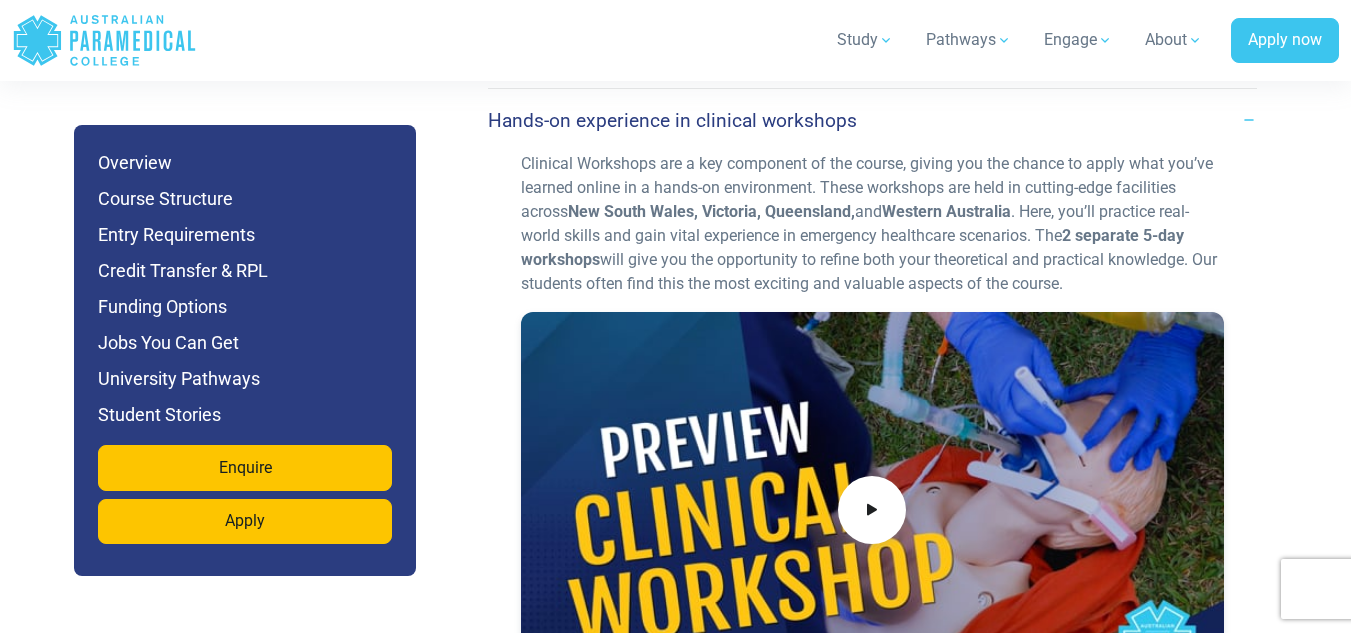 scroll, scrollTop: 4994, scrollLeft: 0, axis: vertical 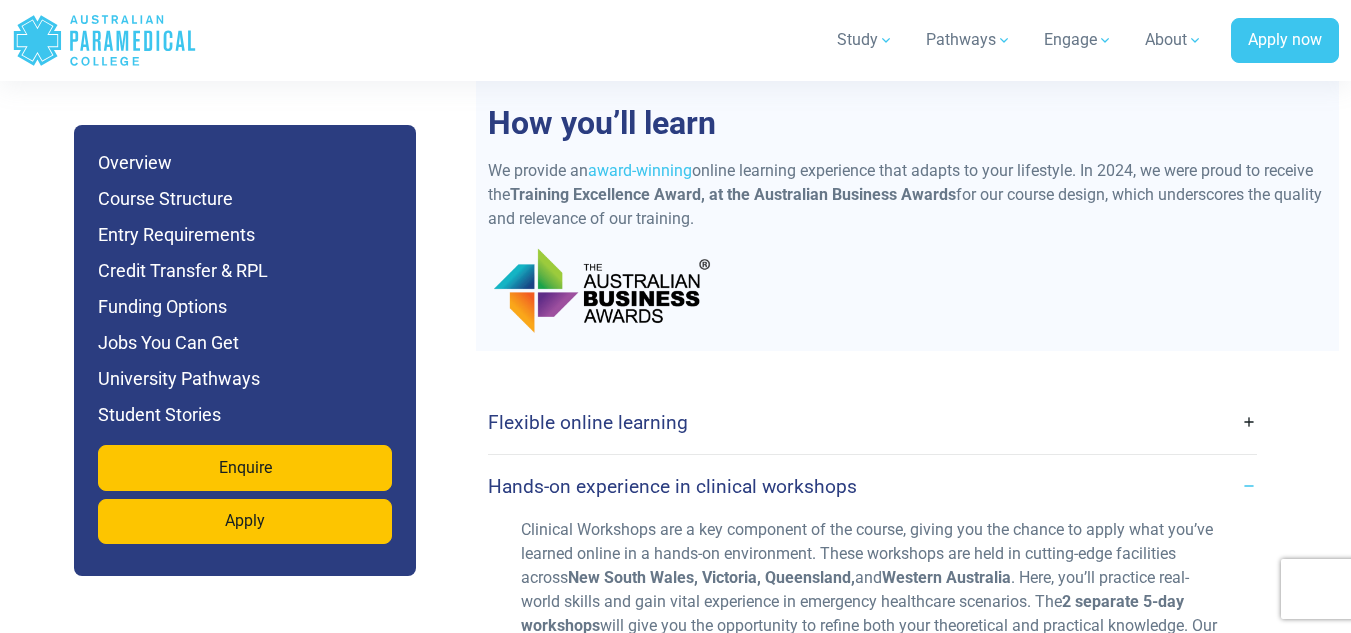 click on "Flexible online learning" at bounding box center (872, 422) 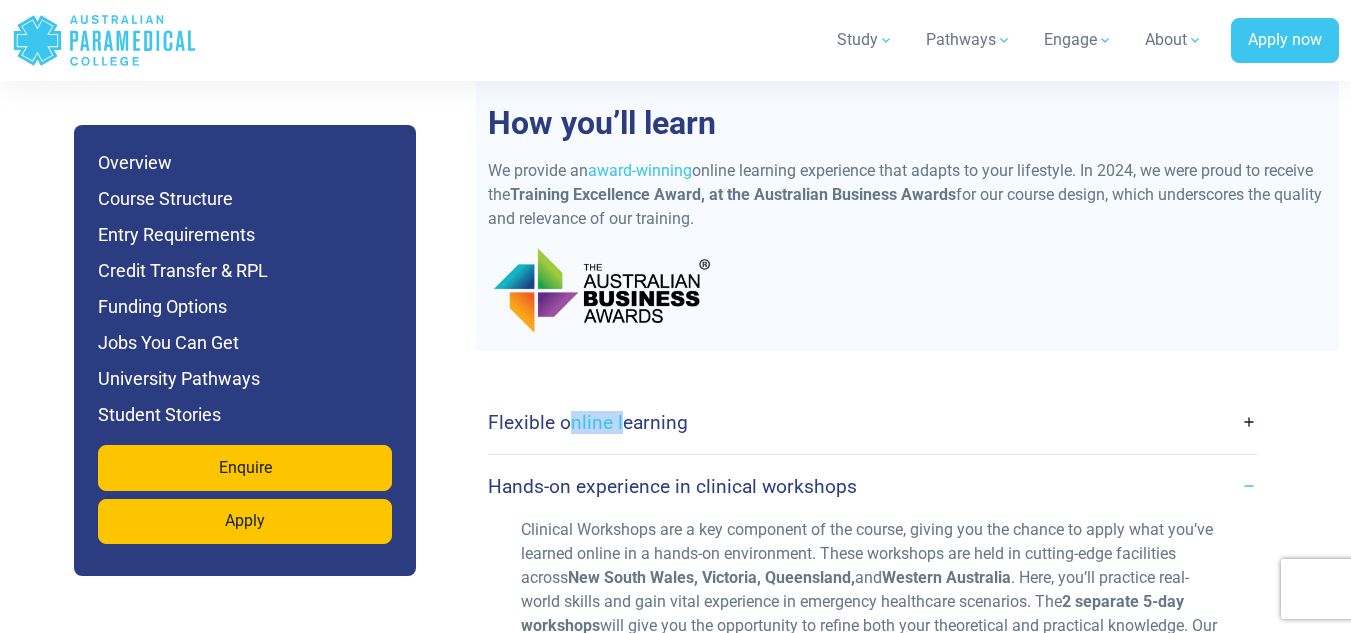 click on "Flexible online learning" at bounding box center [872, 422] 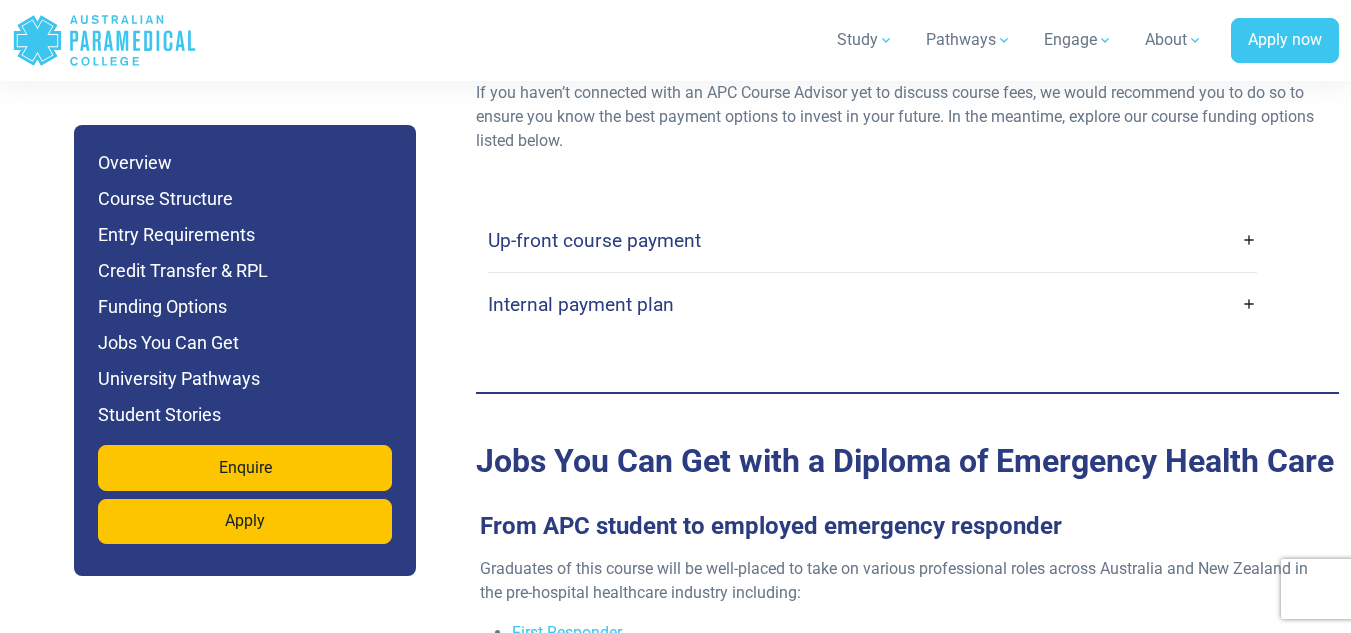 scroll, scrollTop: 7619, scrollLeft: 0, axis: vertical 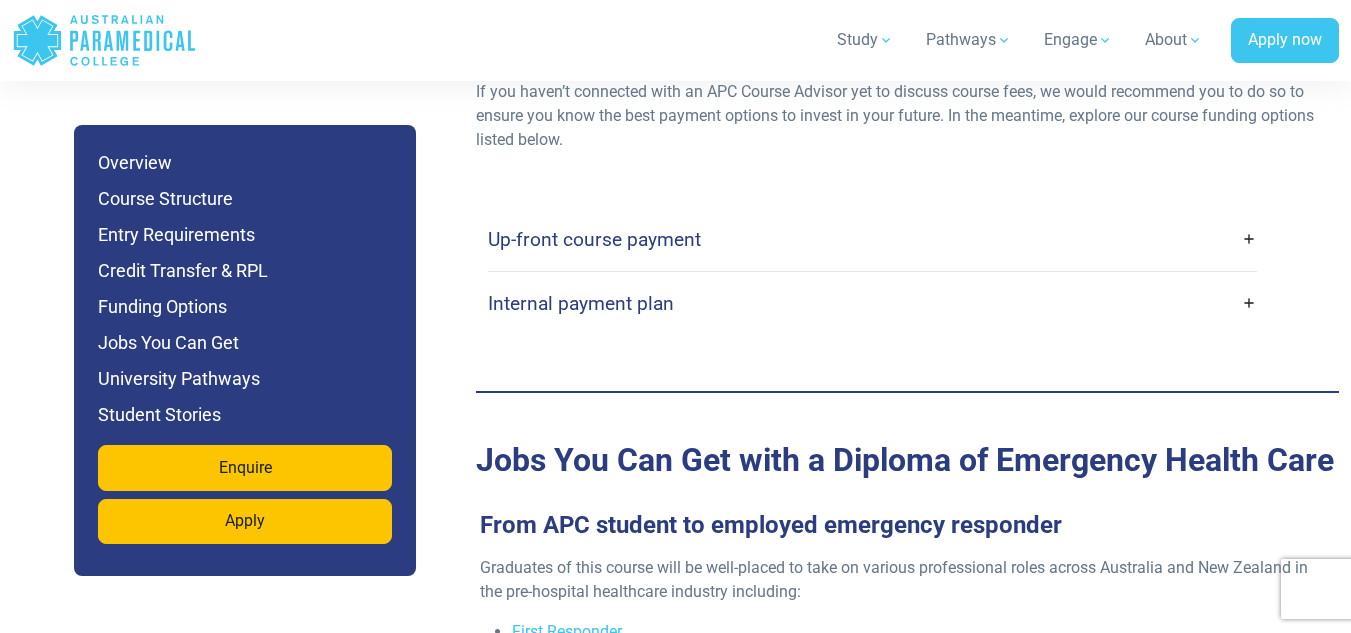 click on "Up-front course payment" at bounding box center [594, 239] 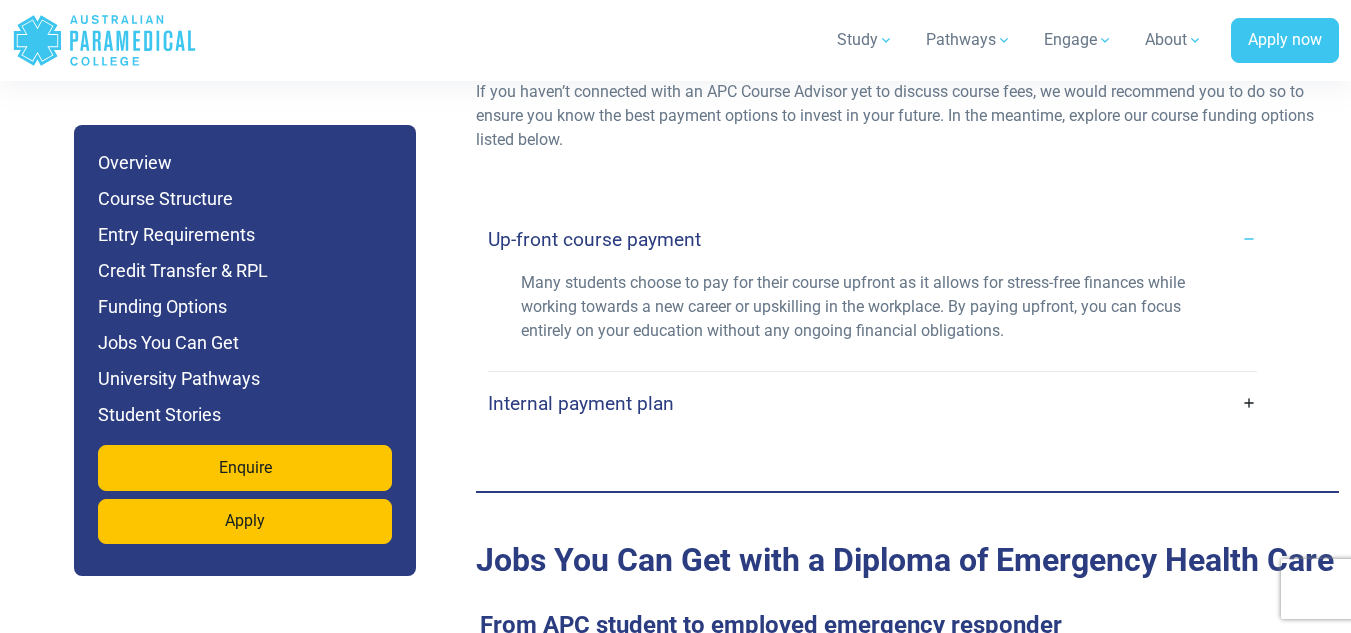 click on "Internal payment plan" at bounding box center [872, 403] 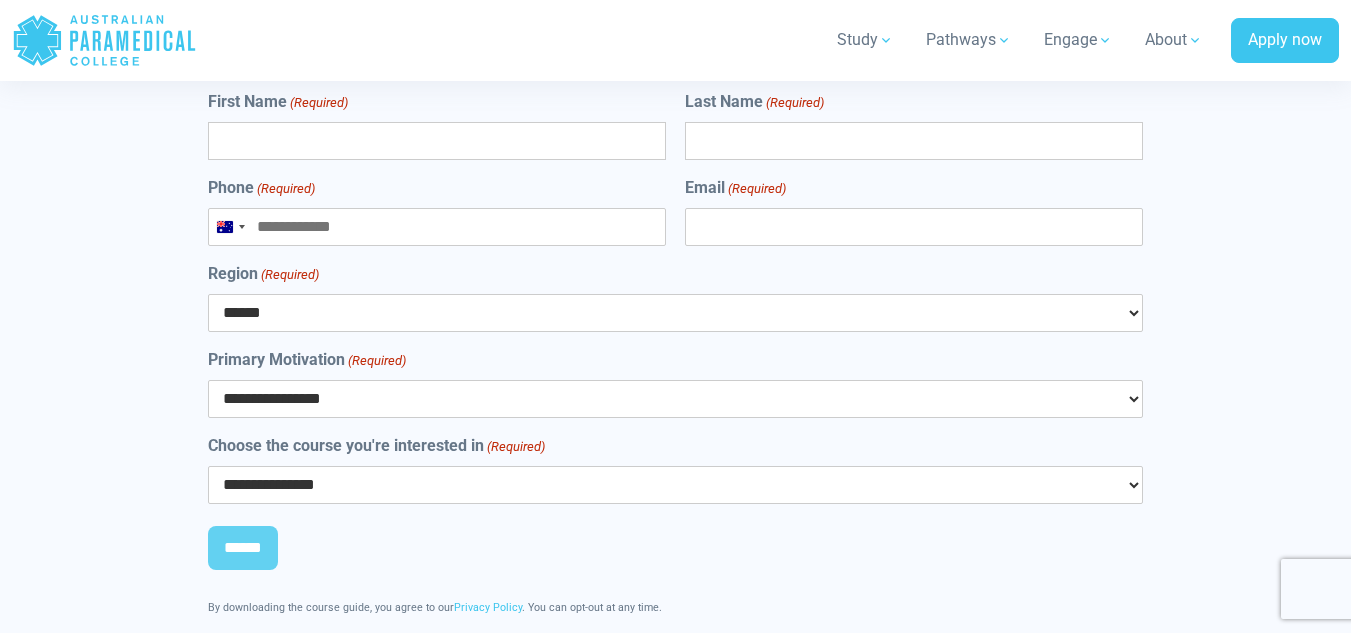 scroll, scrollTop: 12403, scrollLeft: 0, axis: vertical 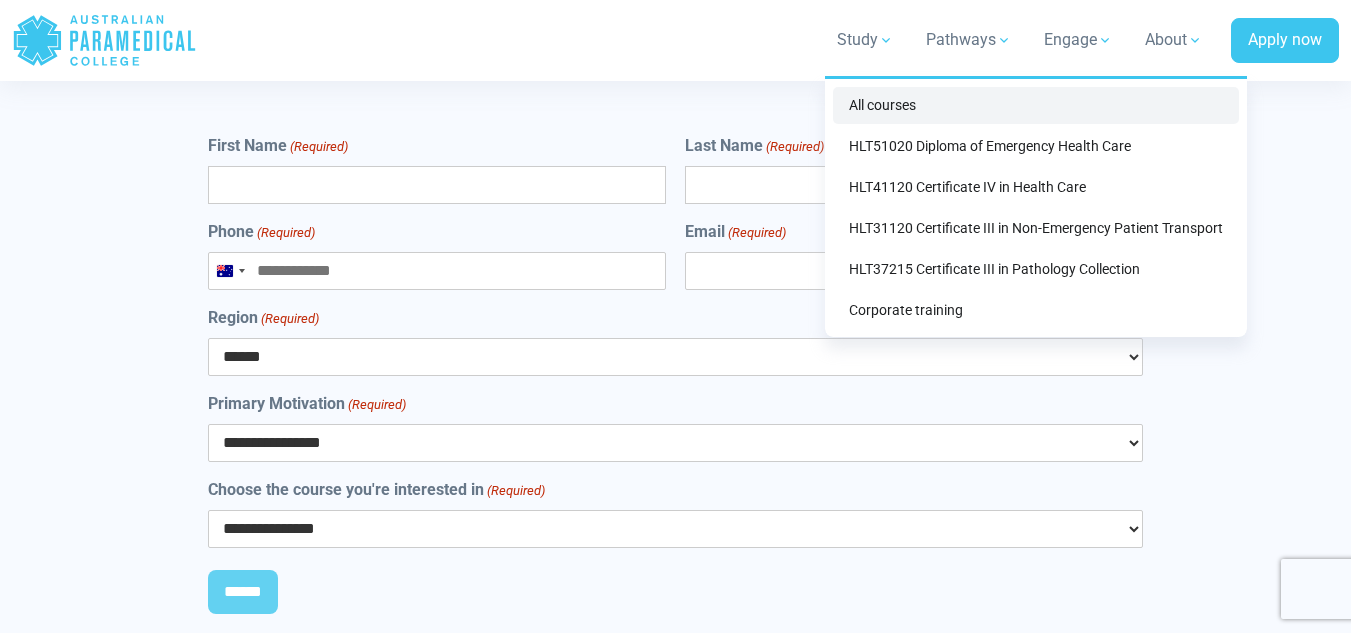 click on "All courses" at bounding box center (1036, 105) 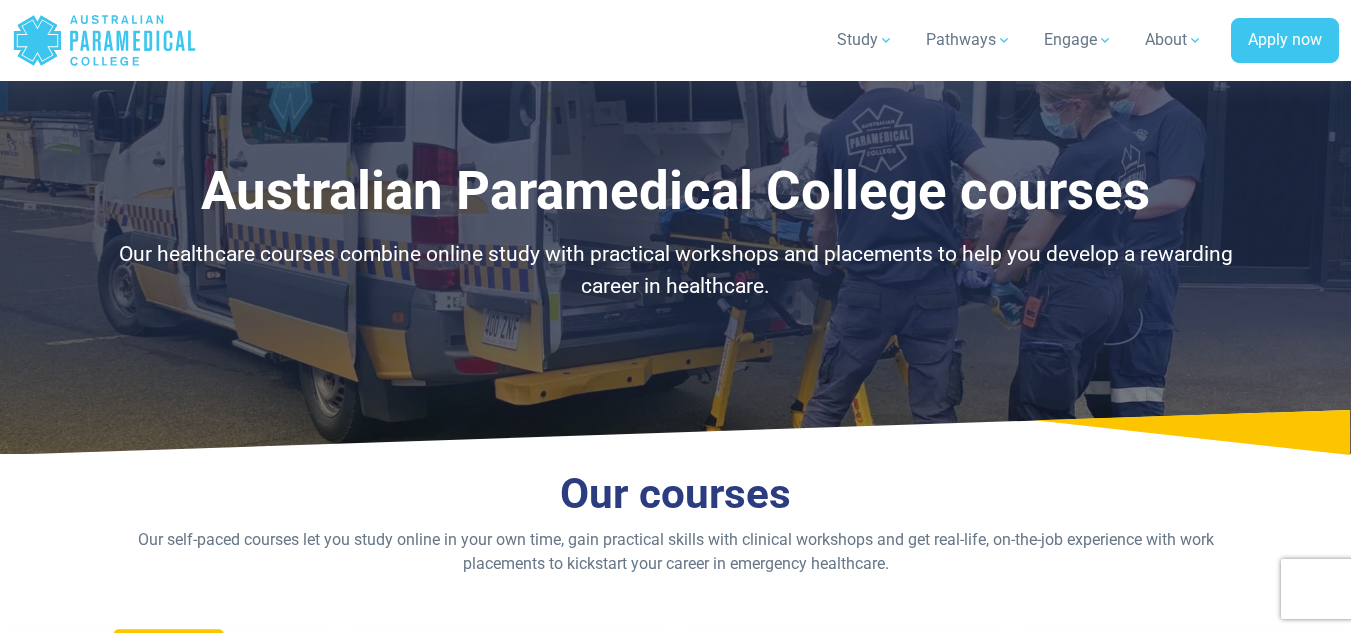 scroll, scrollTop: 732, scrollLeft: 0, axis: vertical 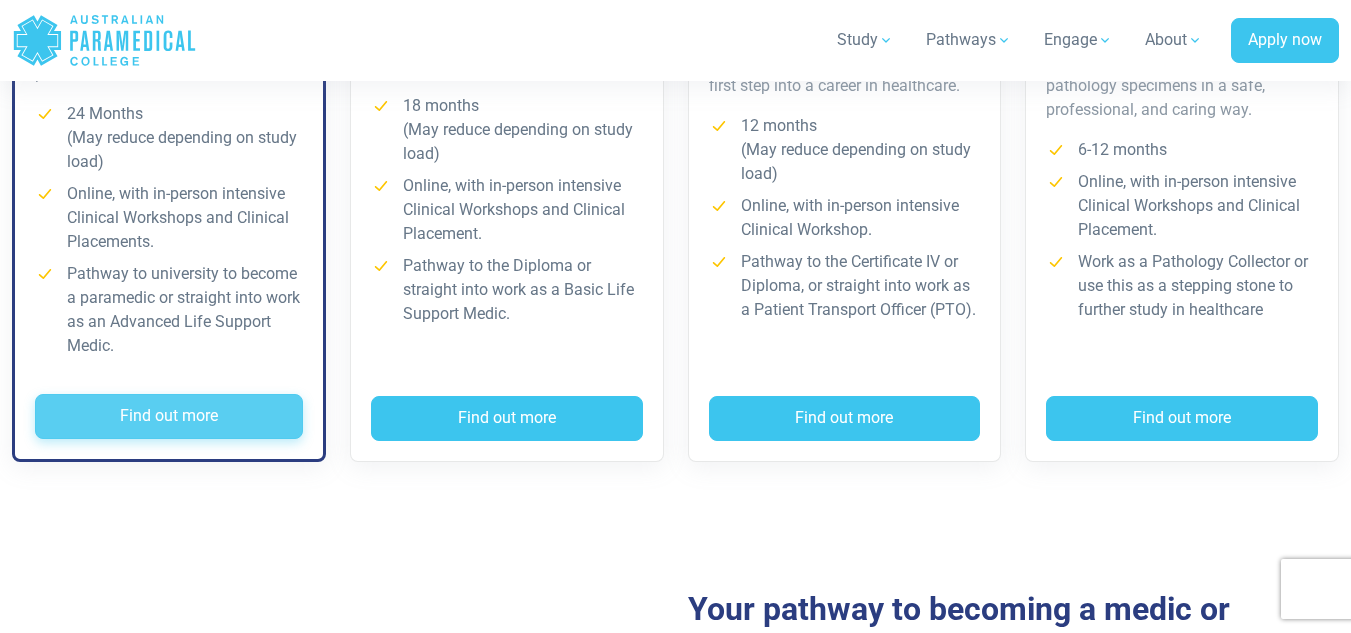 click on "Find out more" at bounding box center (169, 417) 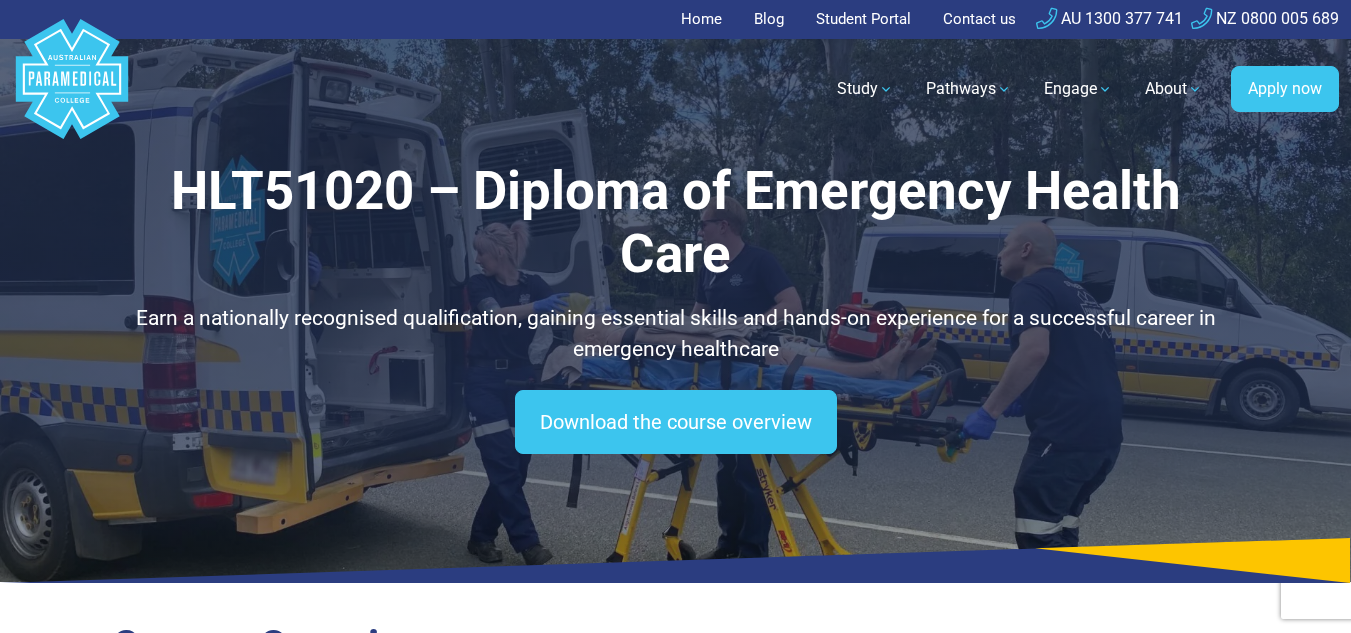 scroll, scrollTop: 0, scrollLeft: 0, axis: both 